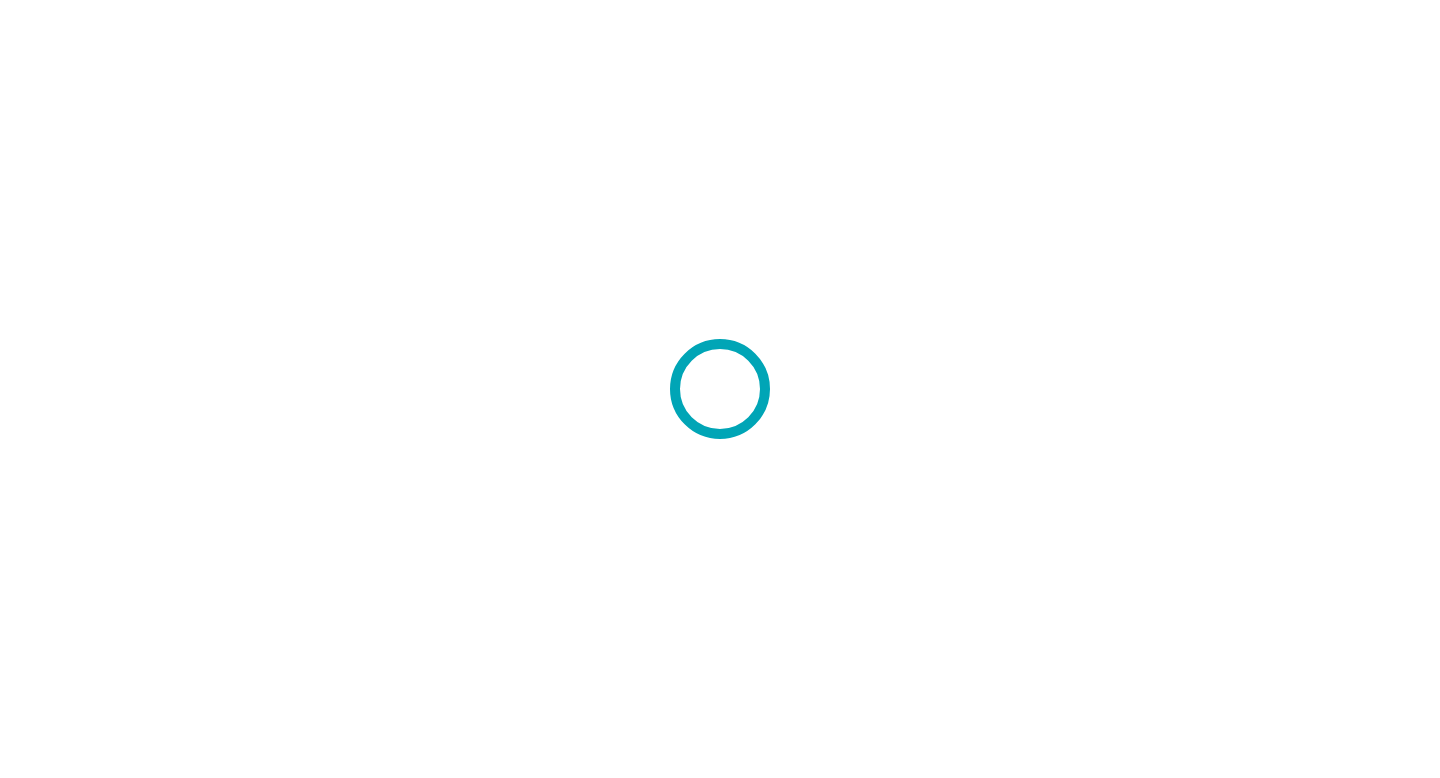 scroll, scrollTop: 0, scrollLeft: 0, axis: both 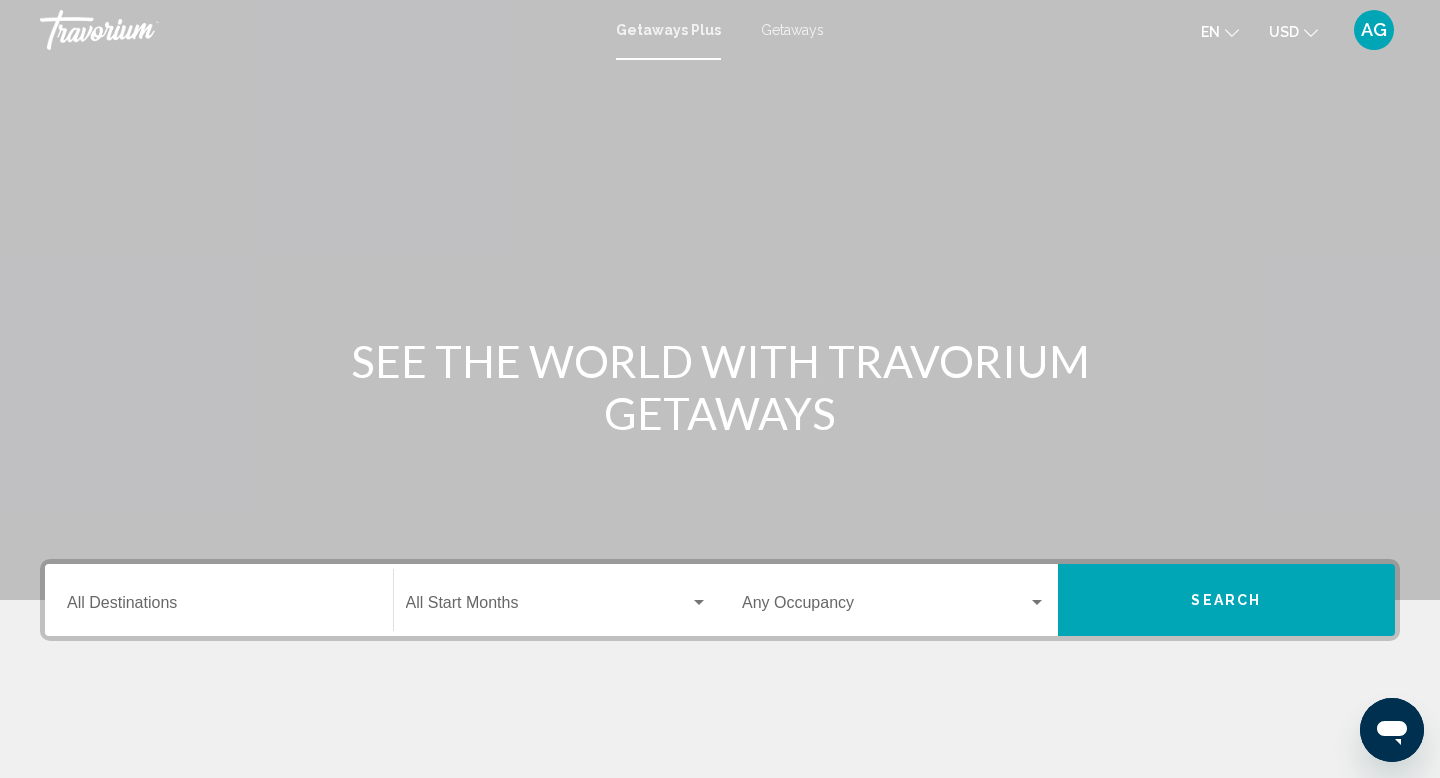 click on "Destination All Destinations" at bounding box center [219, 600] 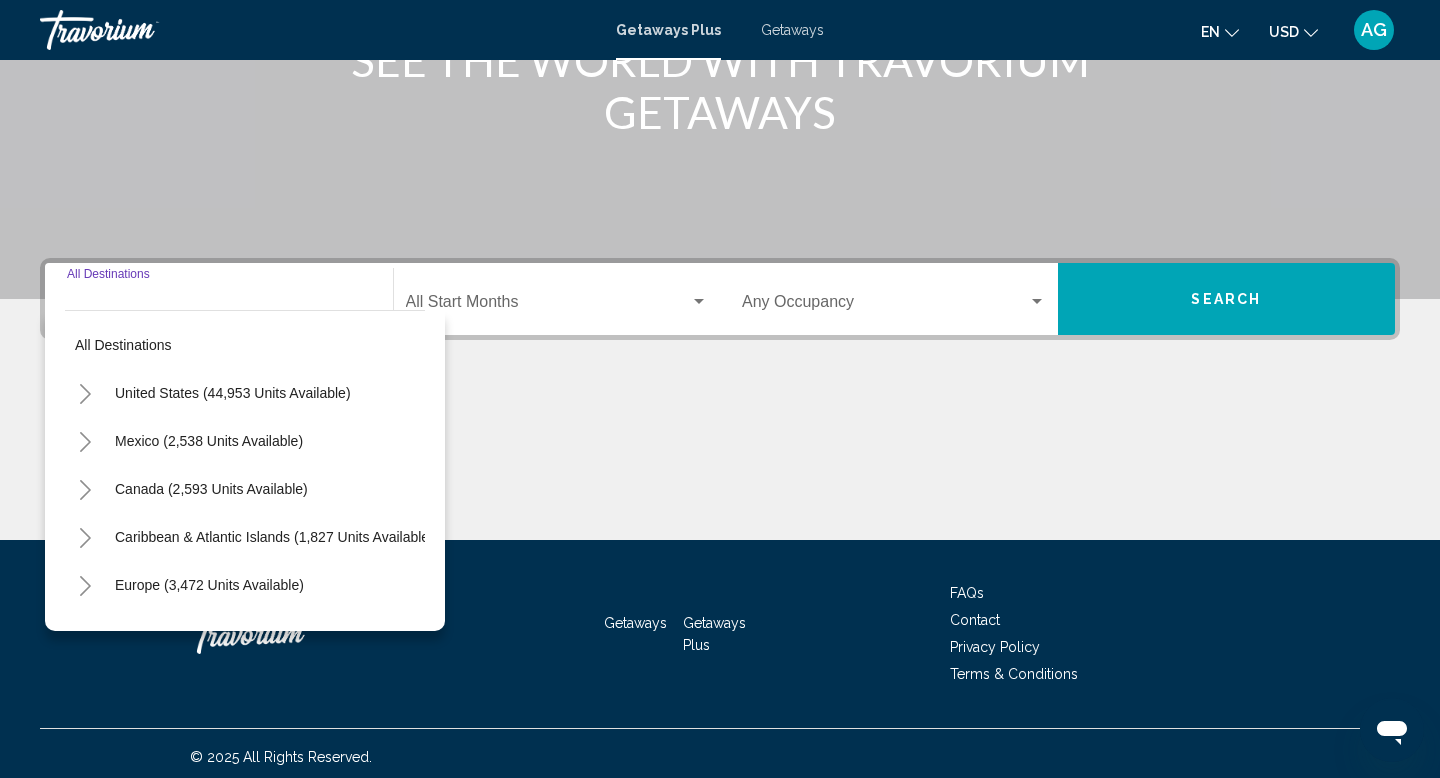 scroll, scrollTop: 308, scrollLeft: 0, axis: vertical 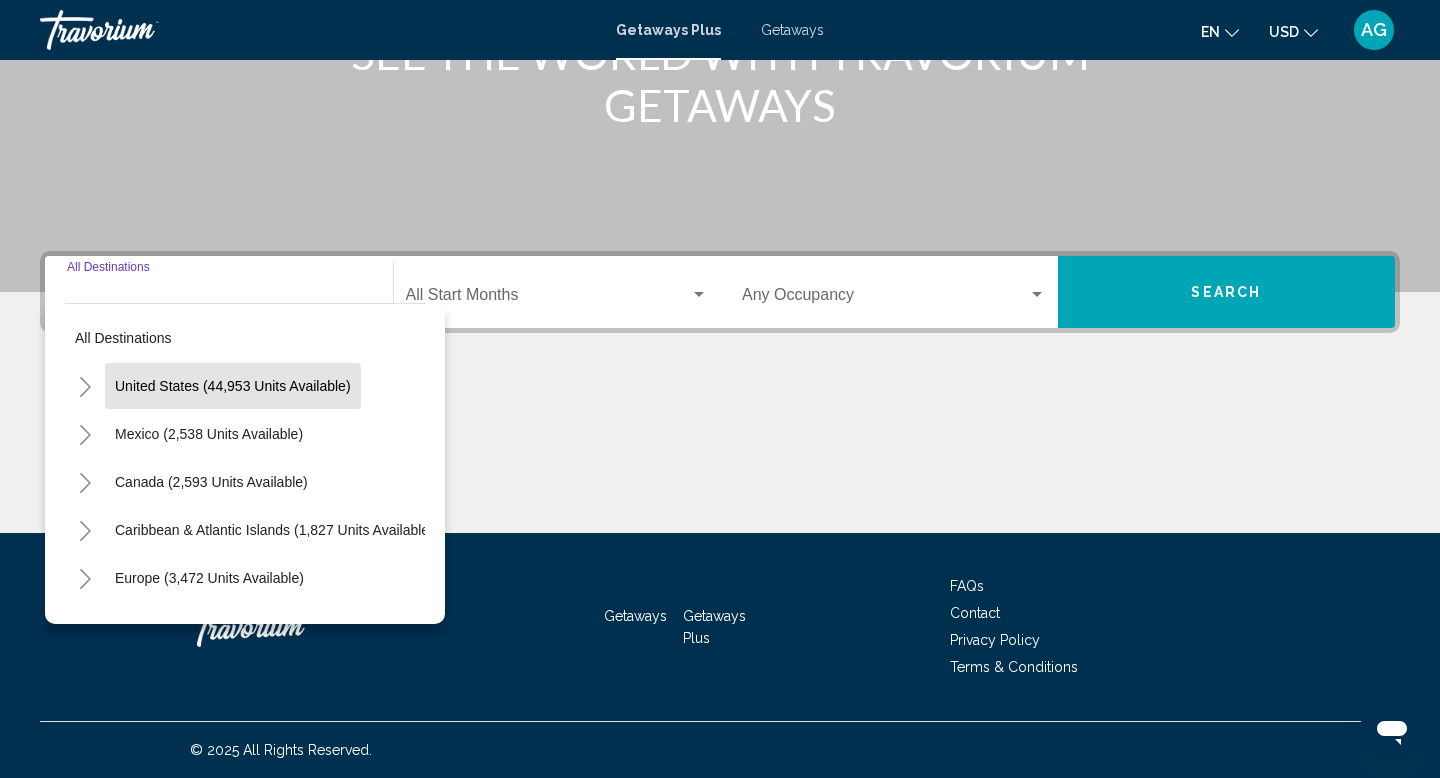 click on "United States (44,953 units available)" at bounding box center (209, 434) 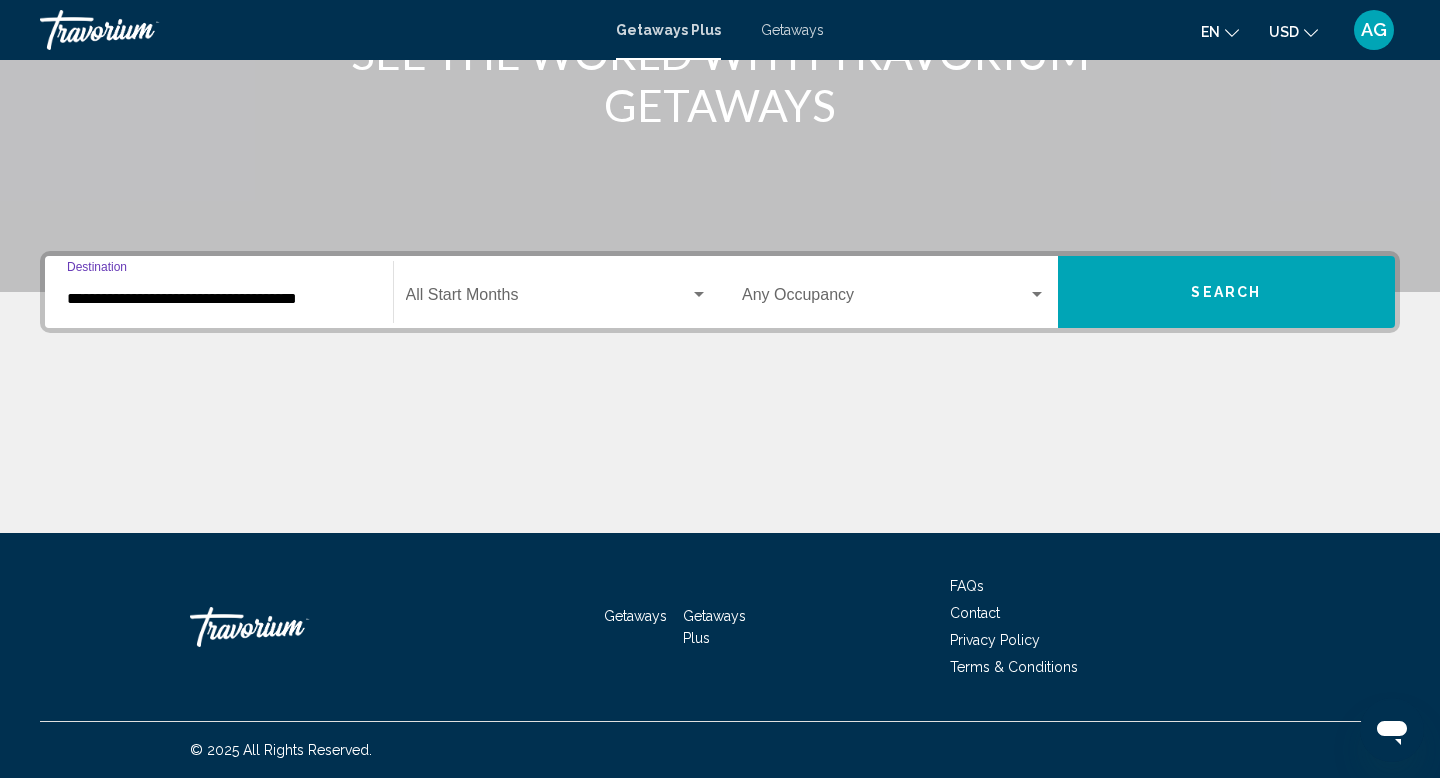 click on "Search" at bounding box center [1227, 292] 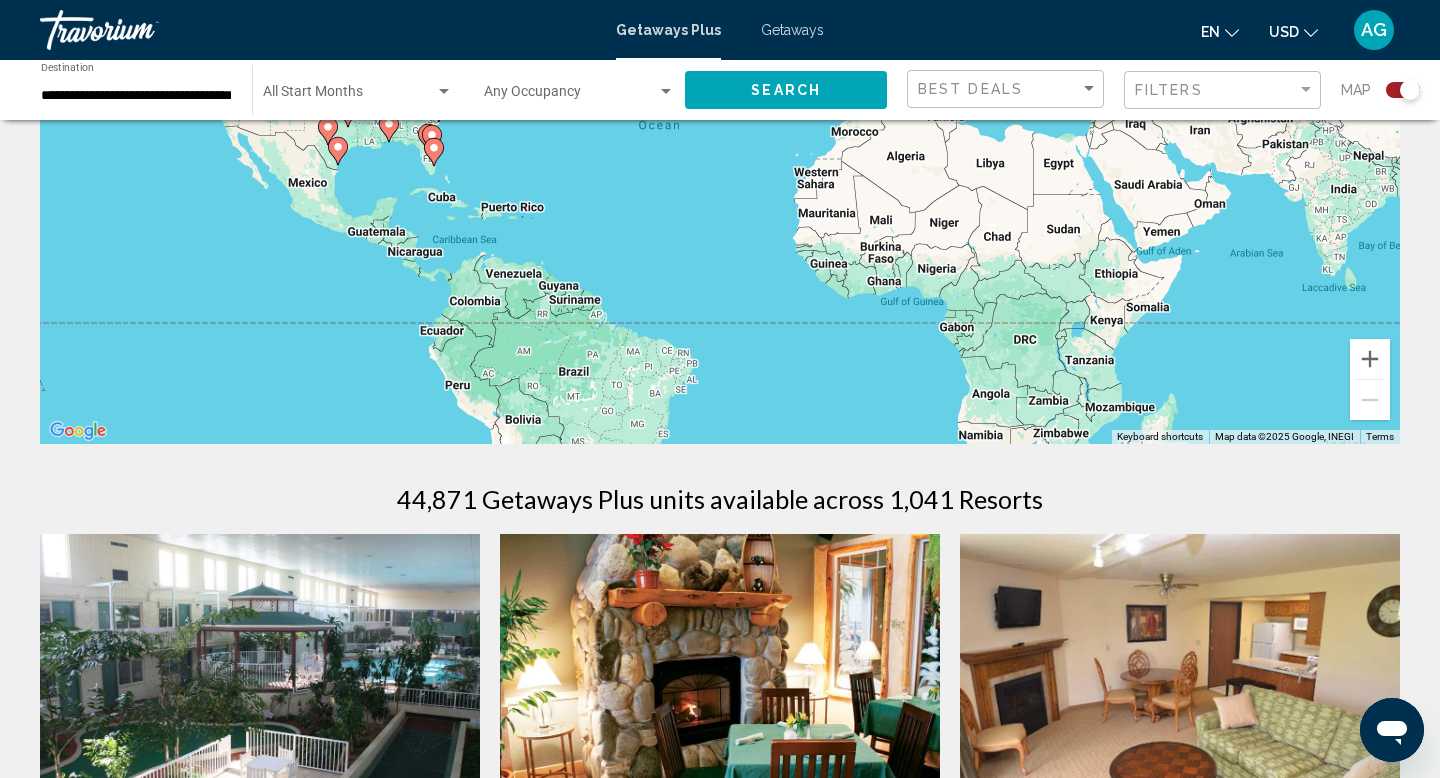 scroll, scrollTop: 0, scrollLeft: 0, axis: both 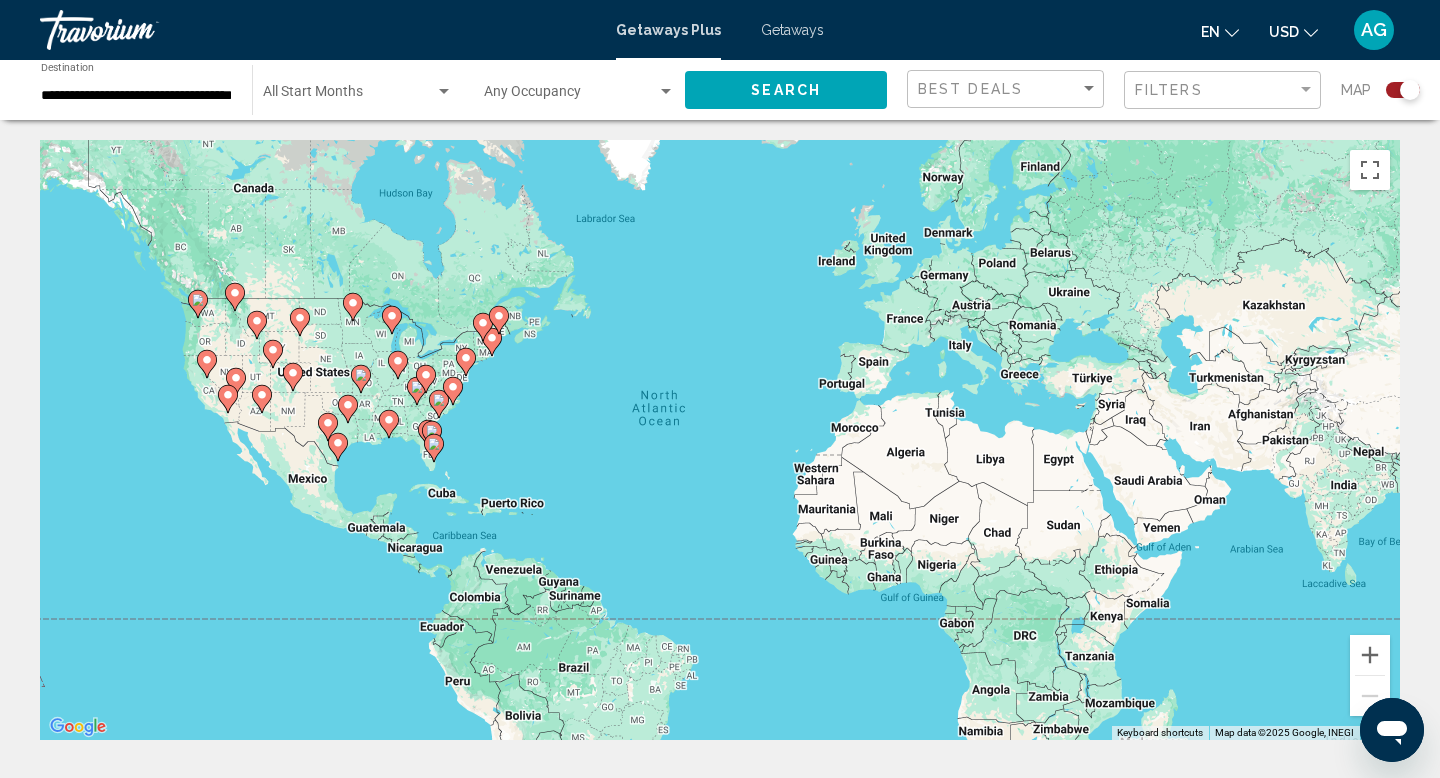 click on "**********" at bounding box center [136, 96] 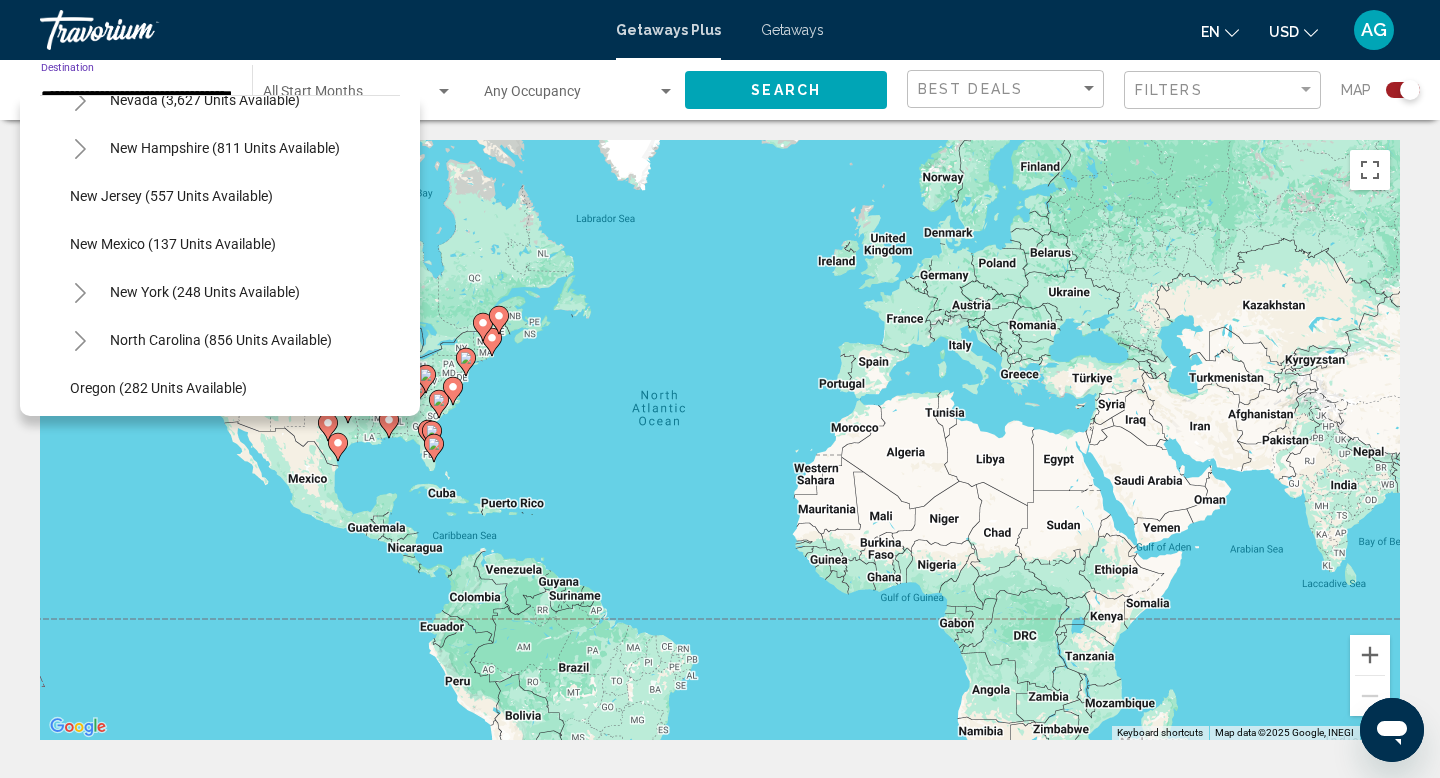 scroll, scrollTop: 1252, scrollLeft: 0, axis: vertical 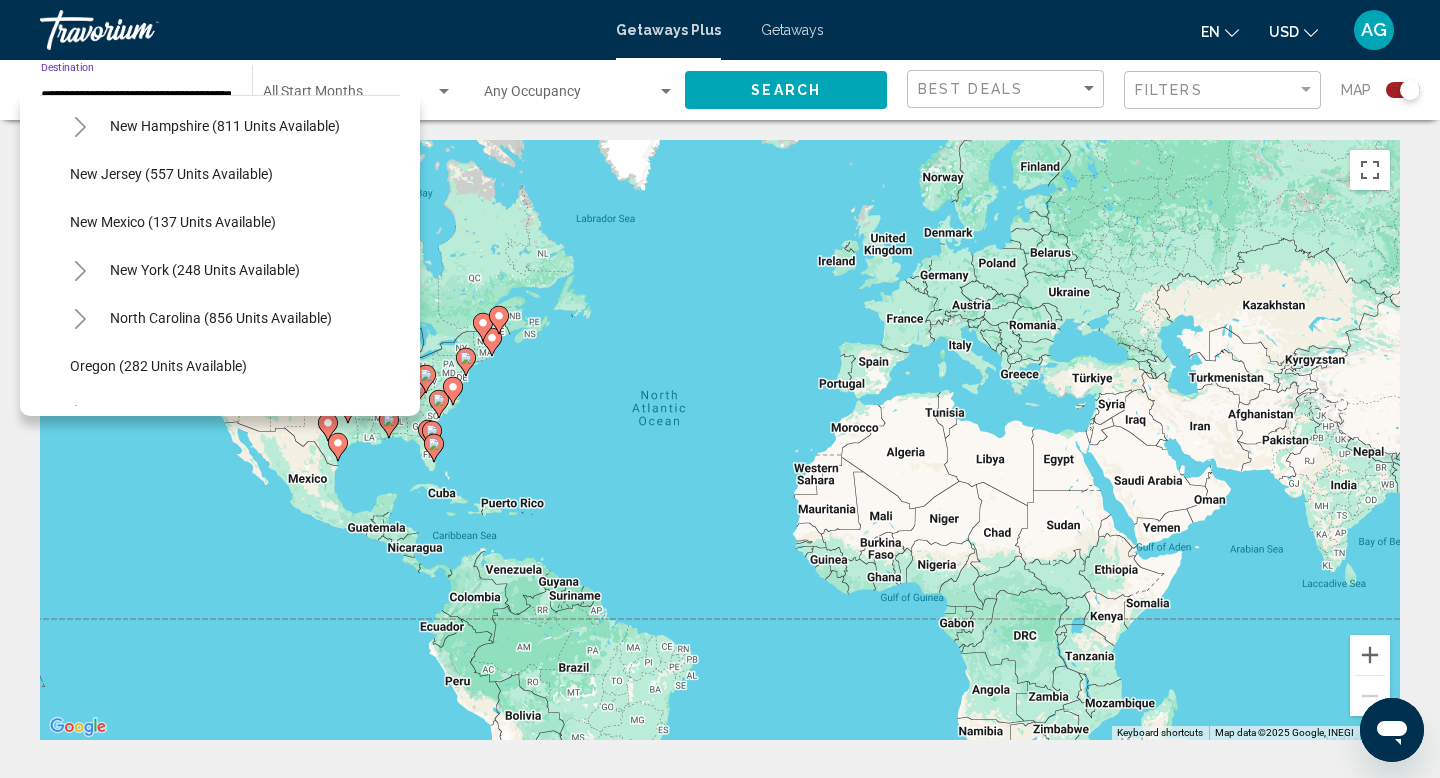 click 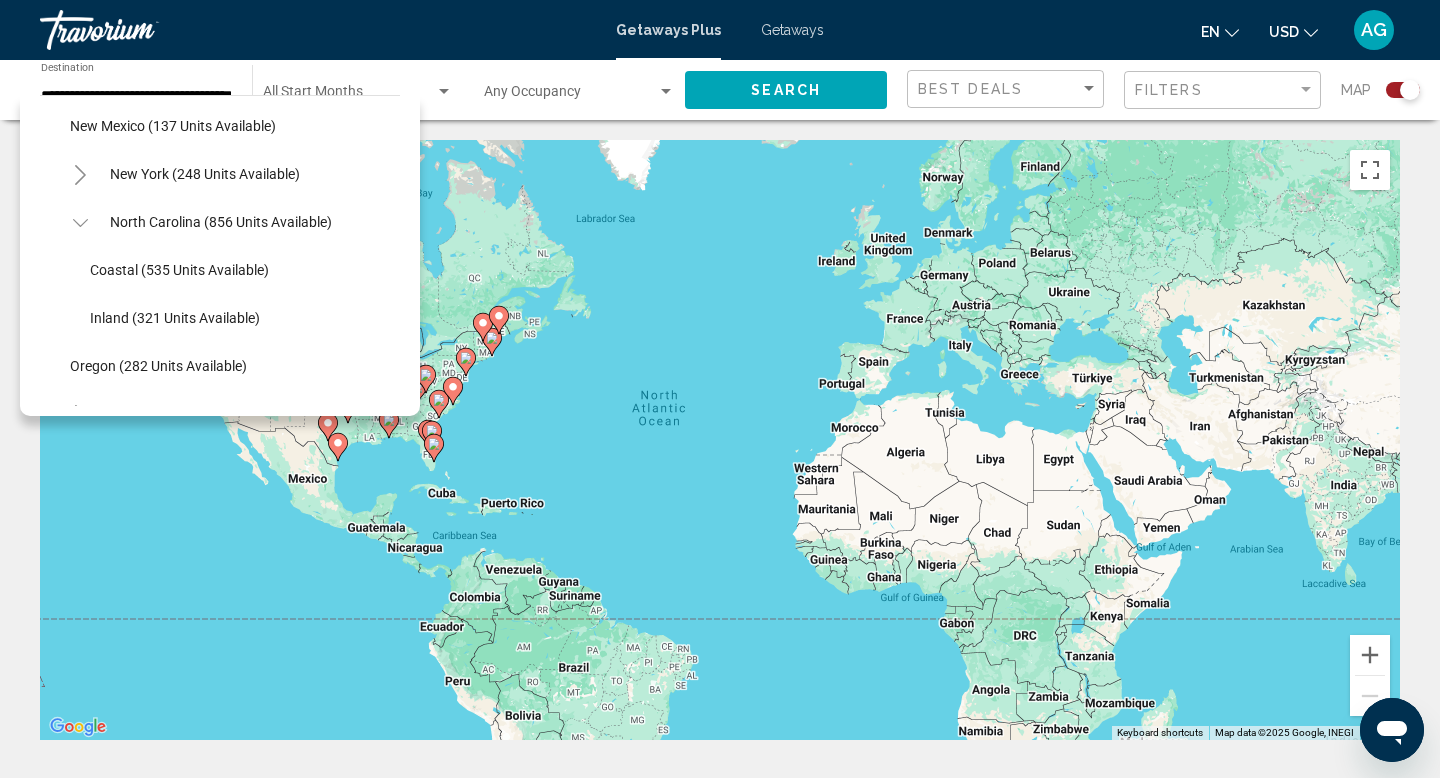 scroll, scrollTop: 1364, scrollLeft: 0, axis: vertical 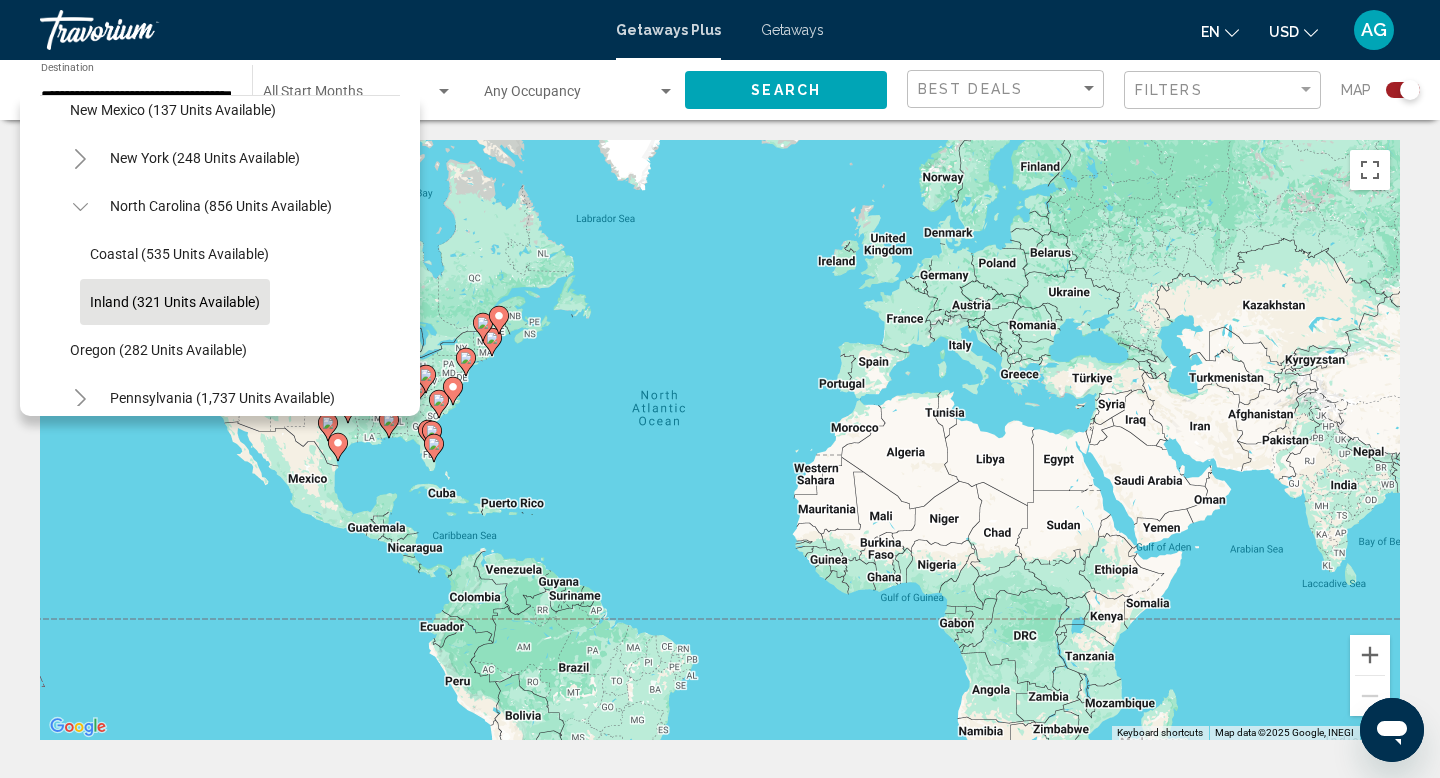 click on "Inland (321 units available)" 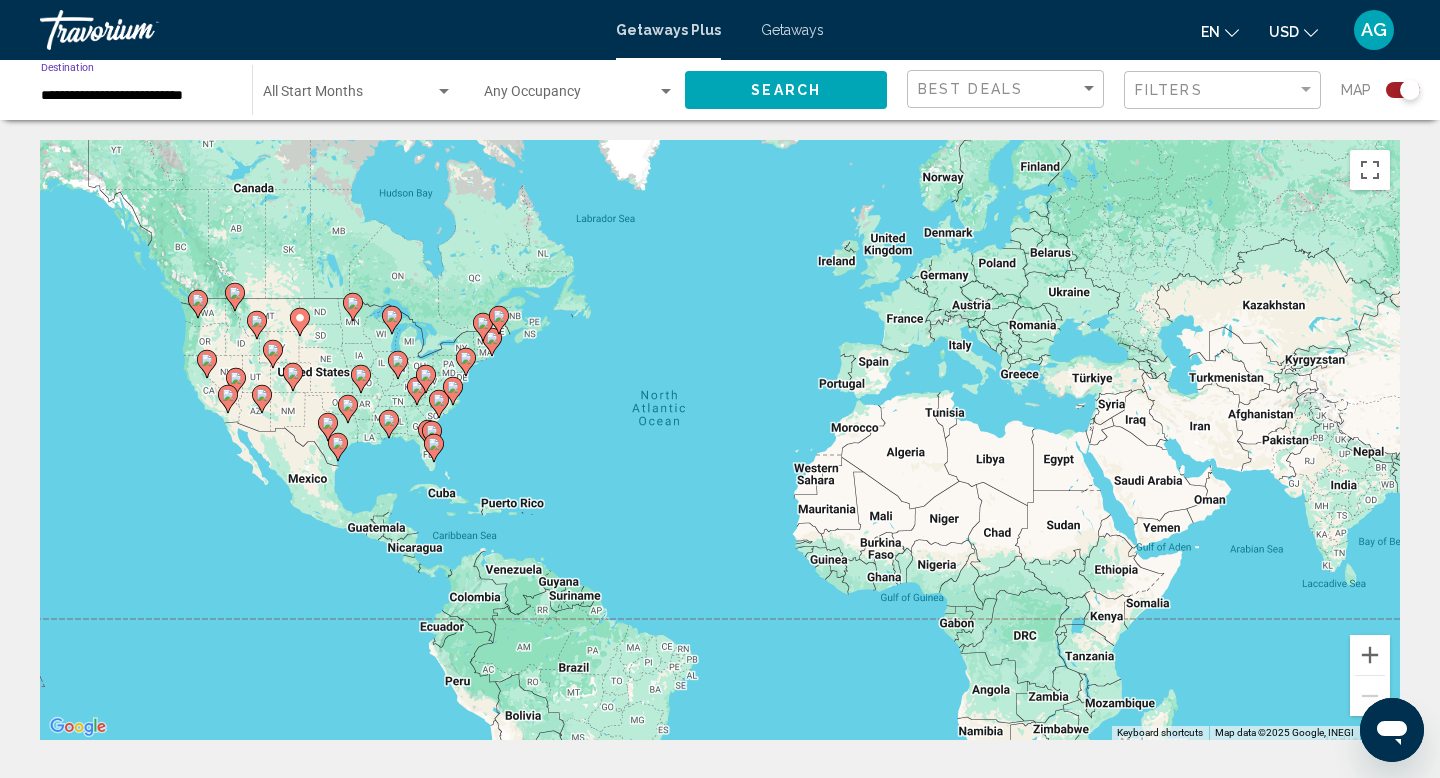 click on "Search" 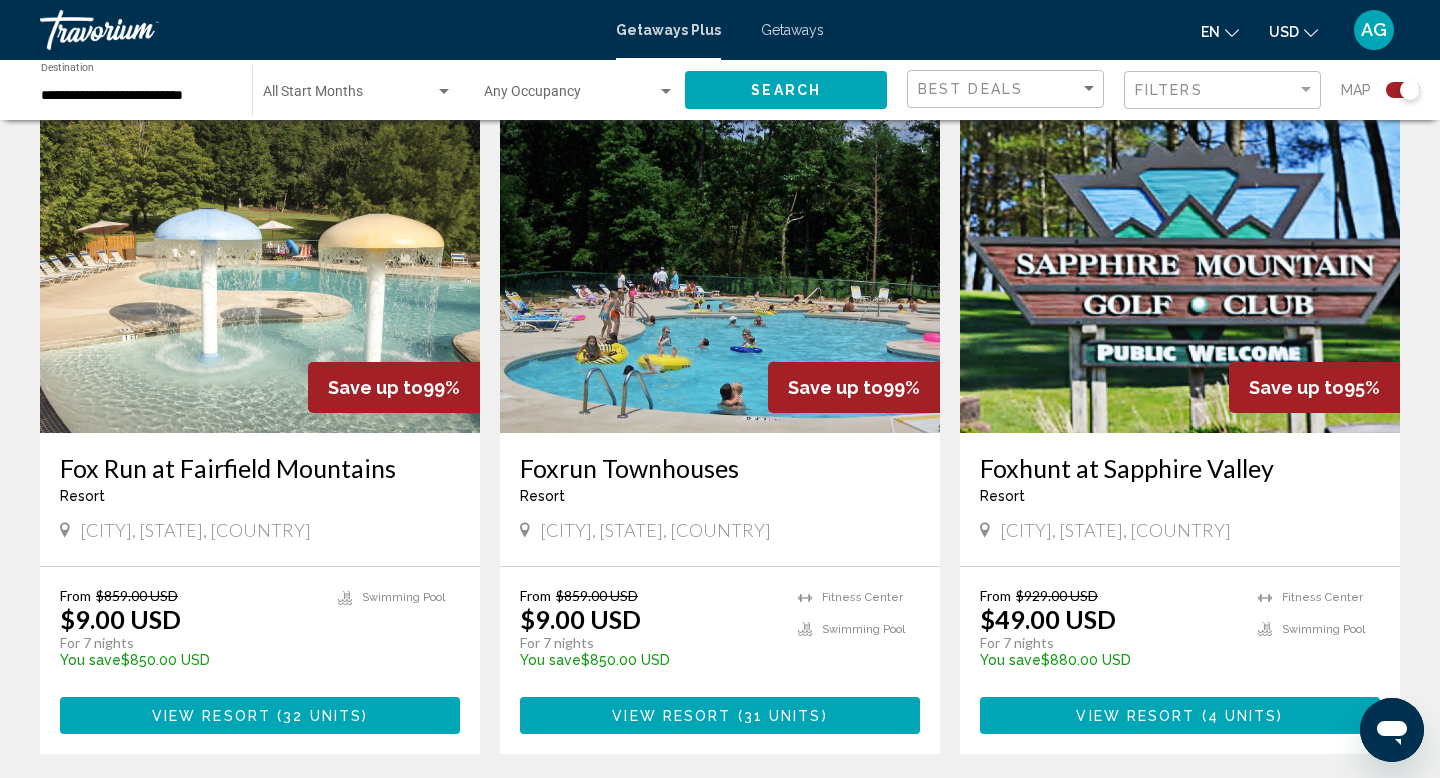scroll, scrollTop: 2056, scrollLeft: 0, axis: vertical 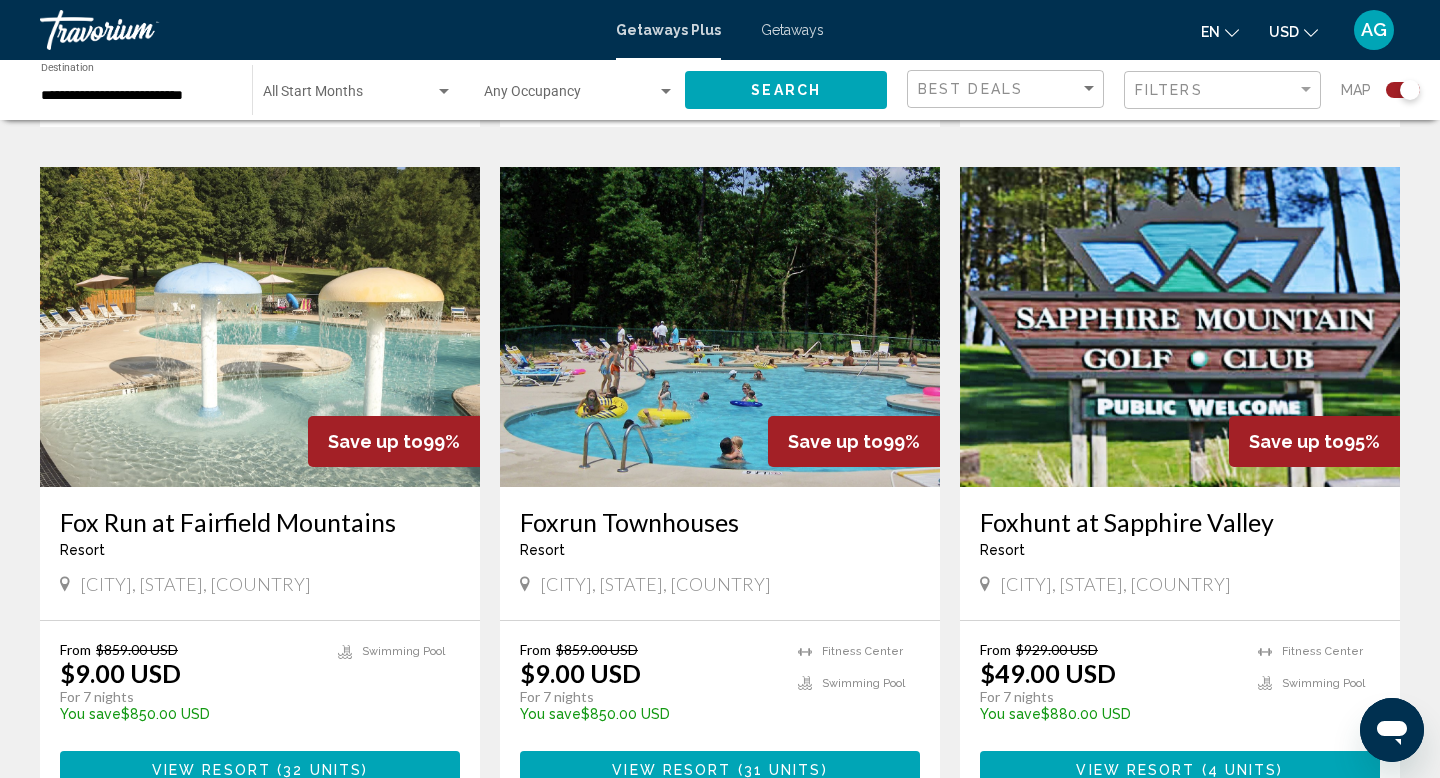 click at bounding box center (1180, 327) 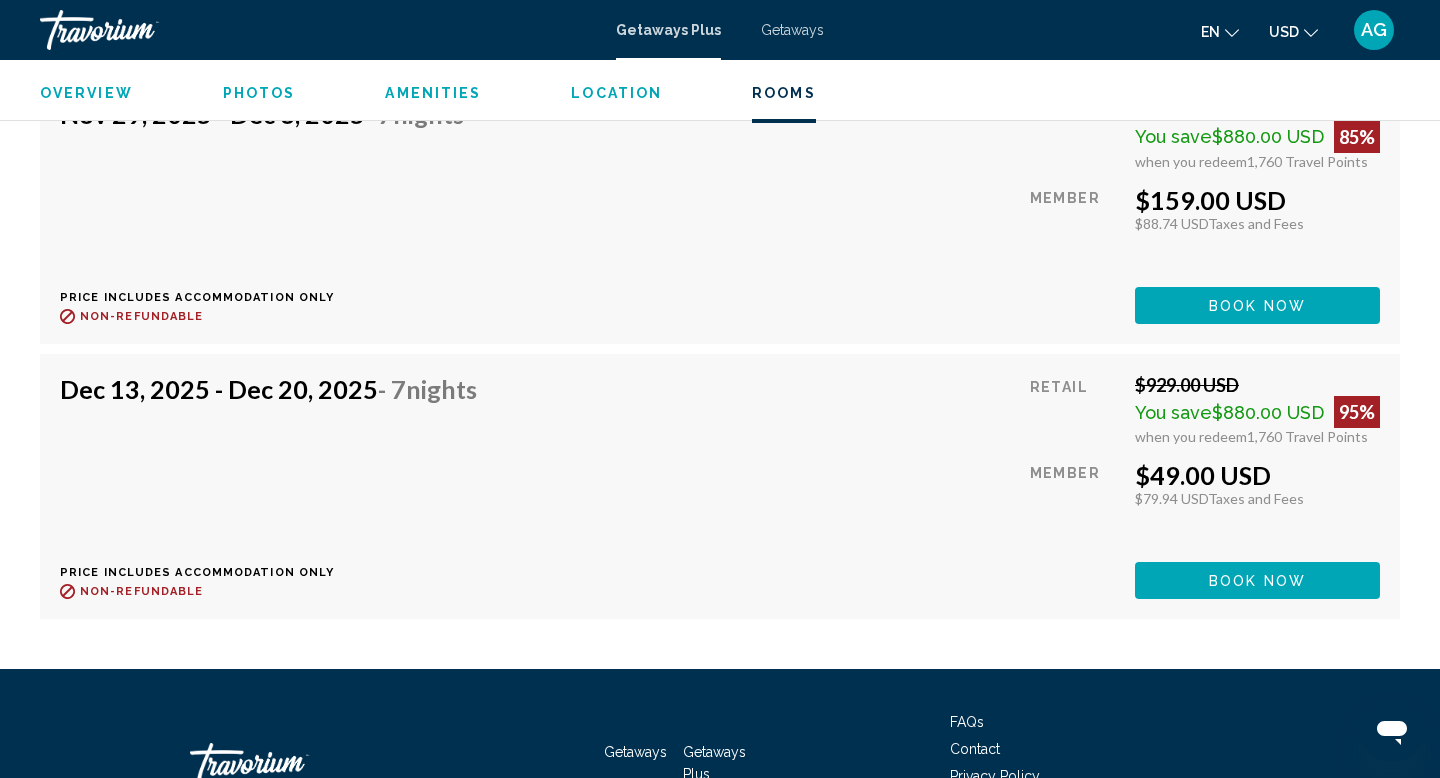 scroll, scrollTop: 4204, scrollLeft: 0, axis: vertical 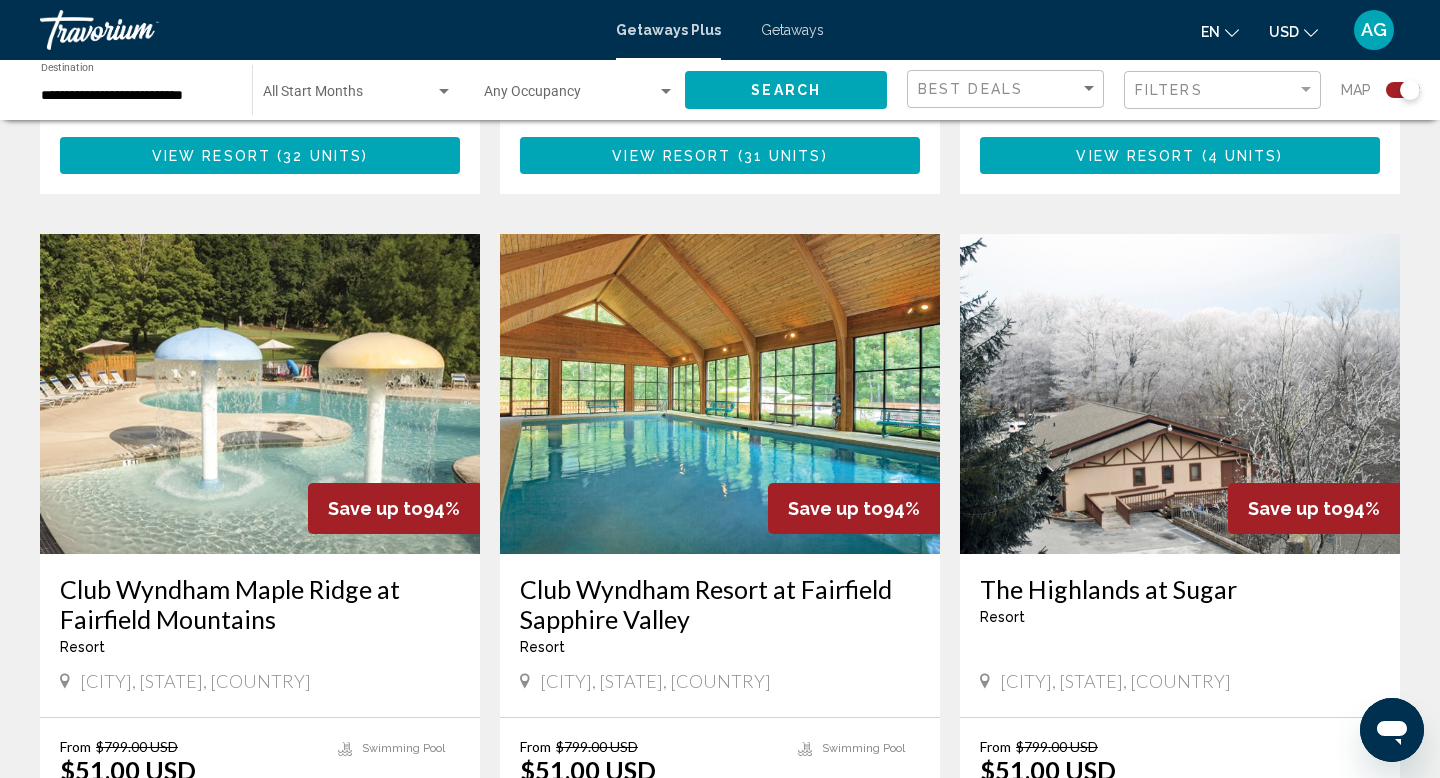 click on "Getaways" at bounding box center (792, 30) 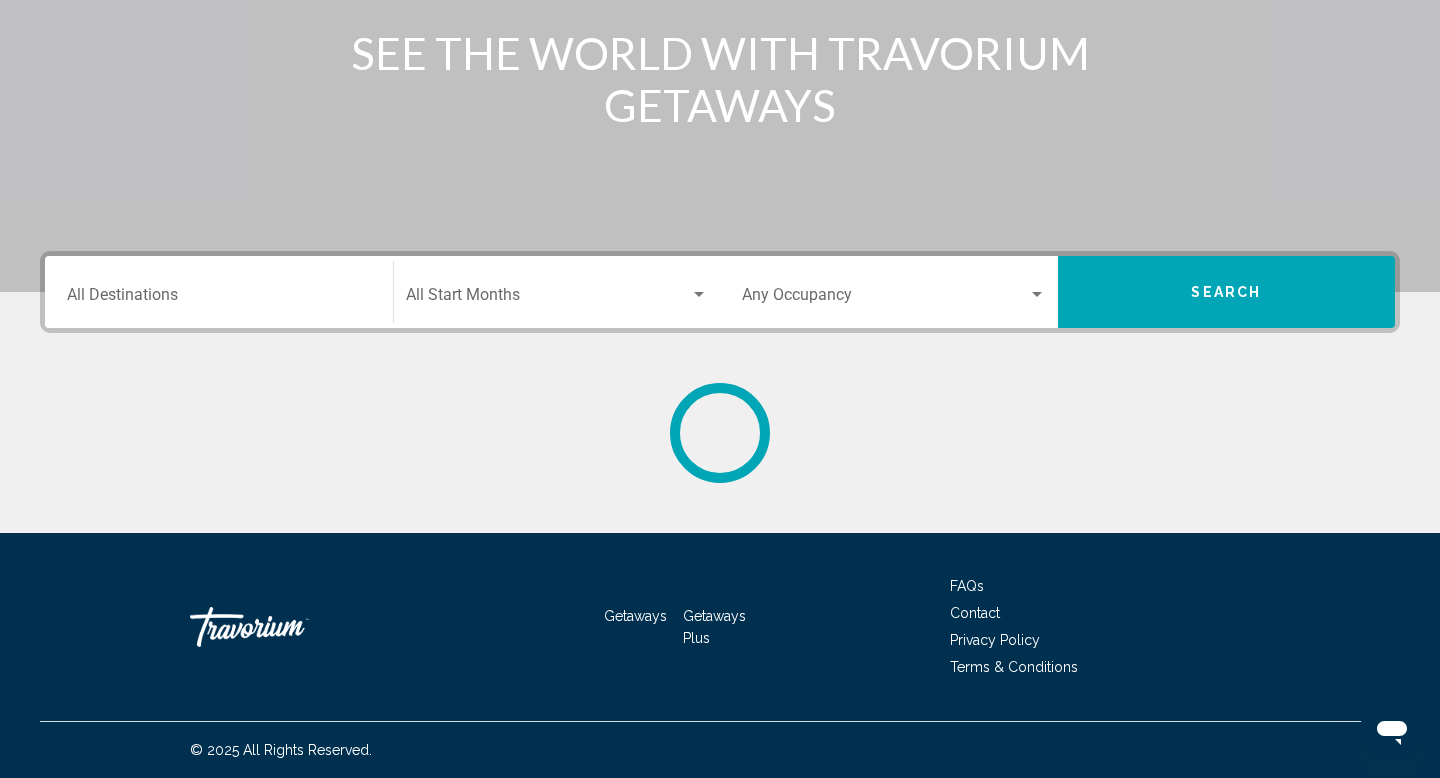 scroll, scrollTop: 0, scrollLeft: 0, axis: both 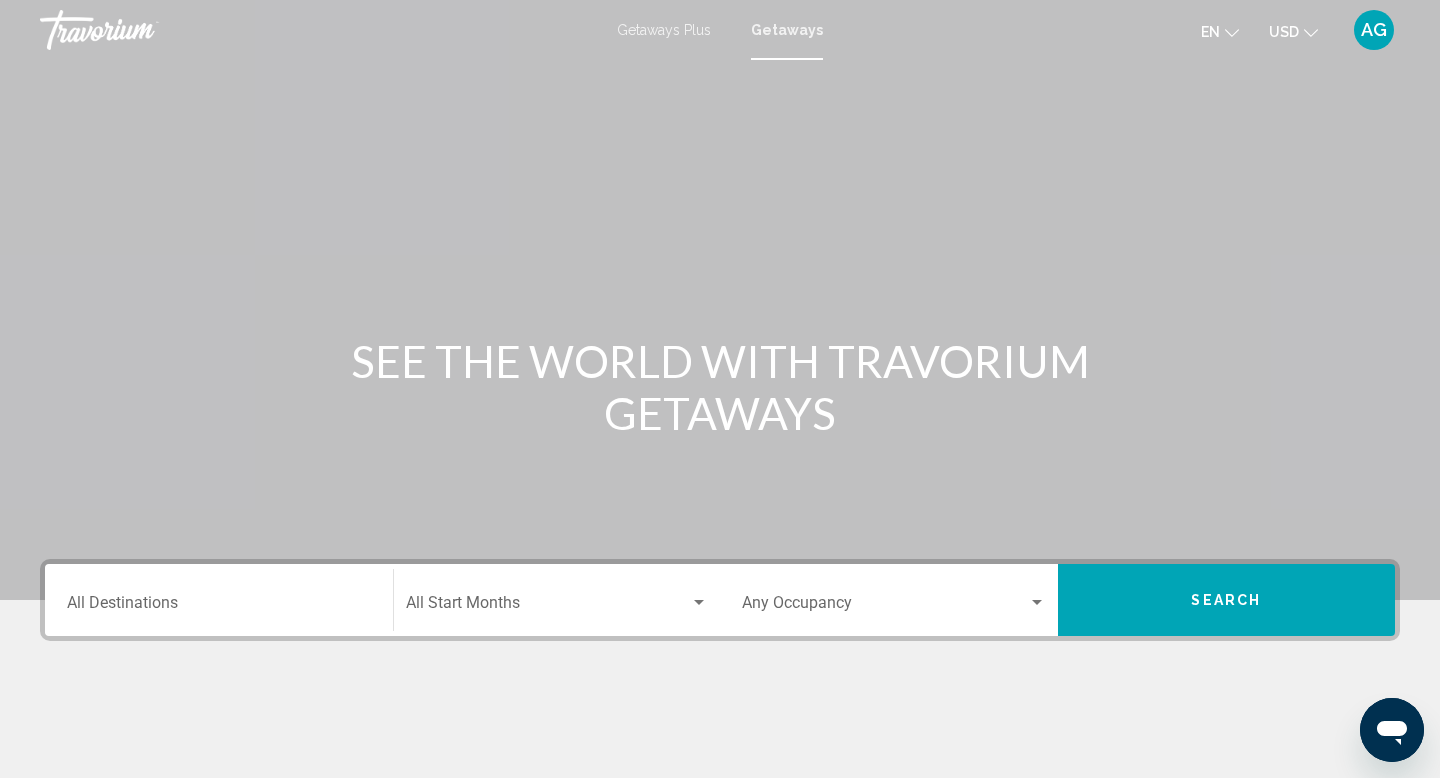 click on "Destination All Destinations" at bounding box center [219, 600] 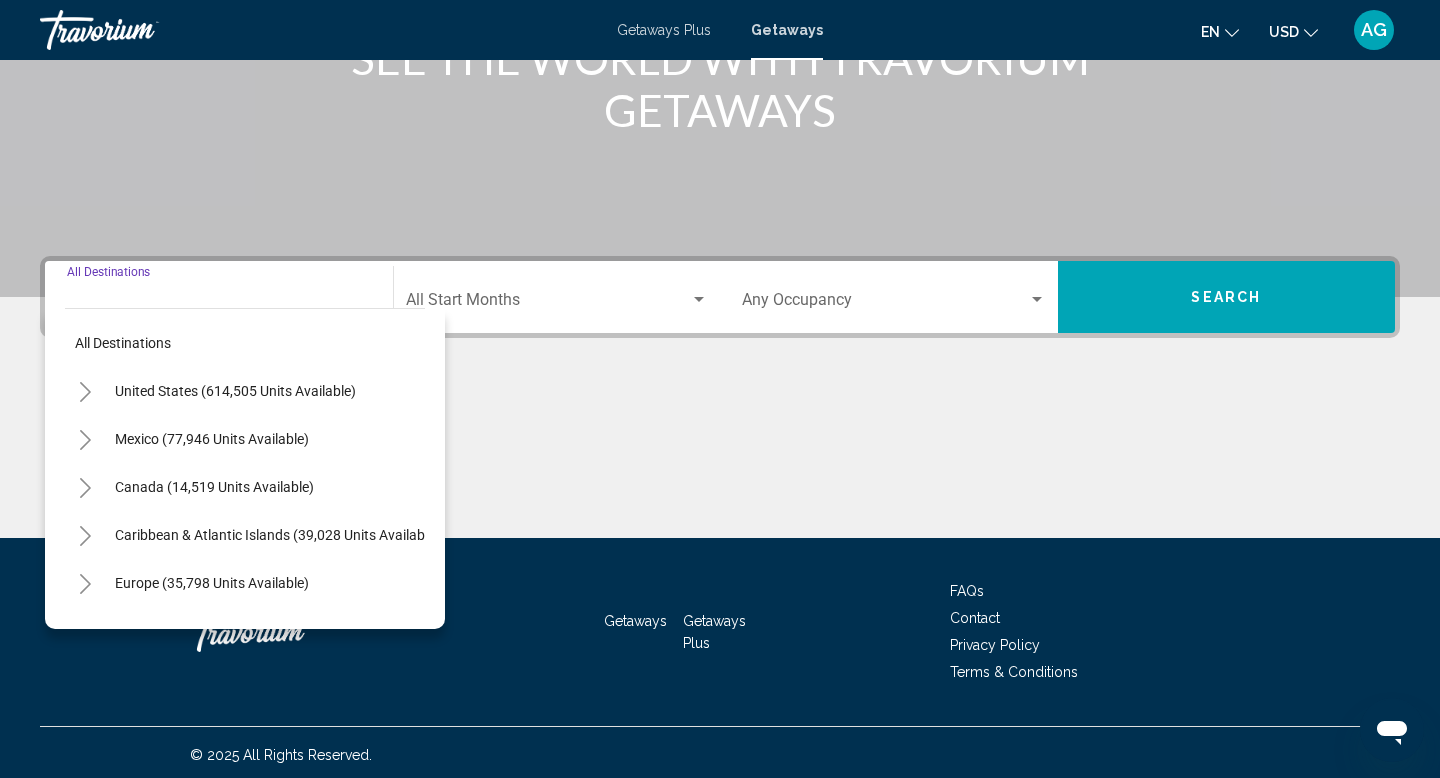 scroll, scrollTop: 308, scrollLeft: 0, axis: vertical 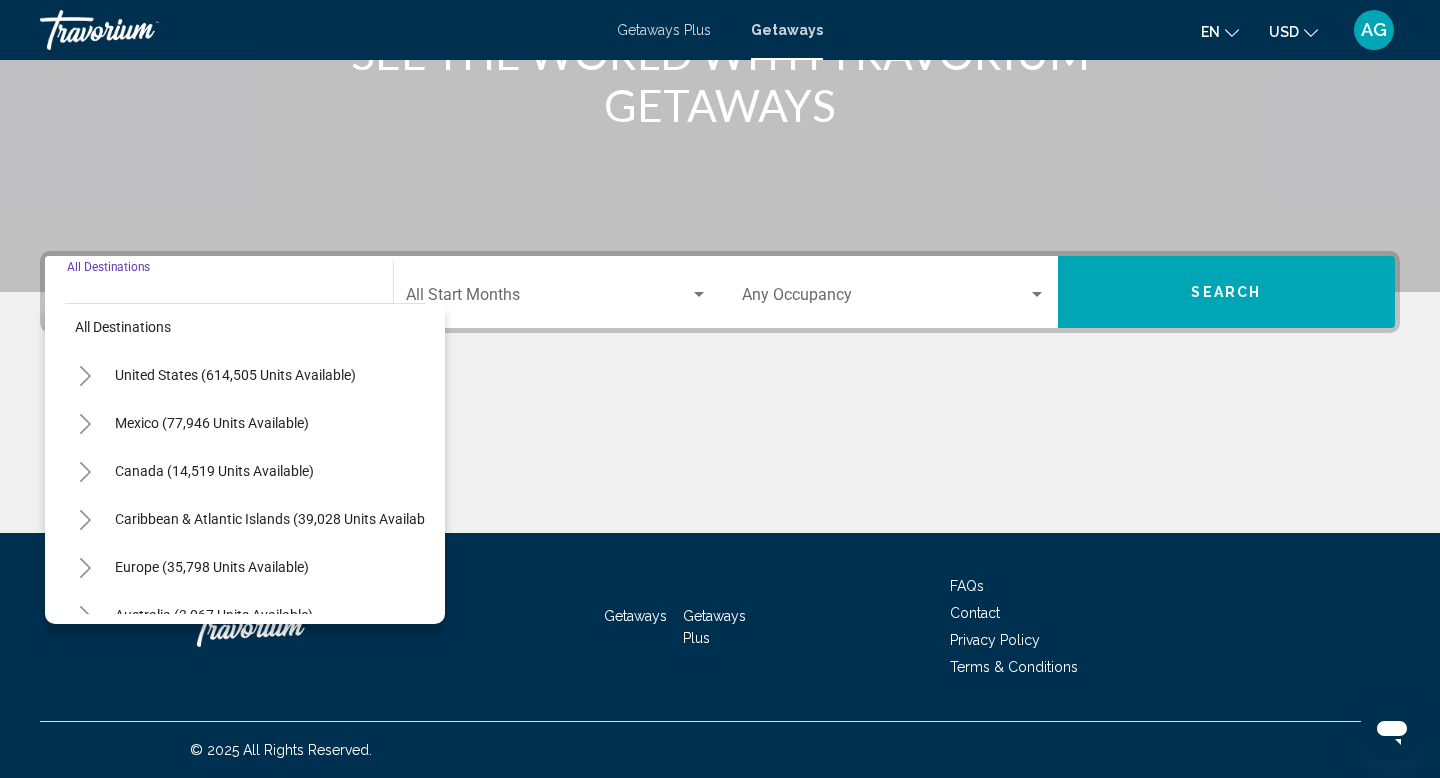 click 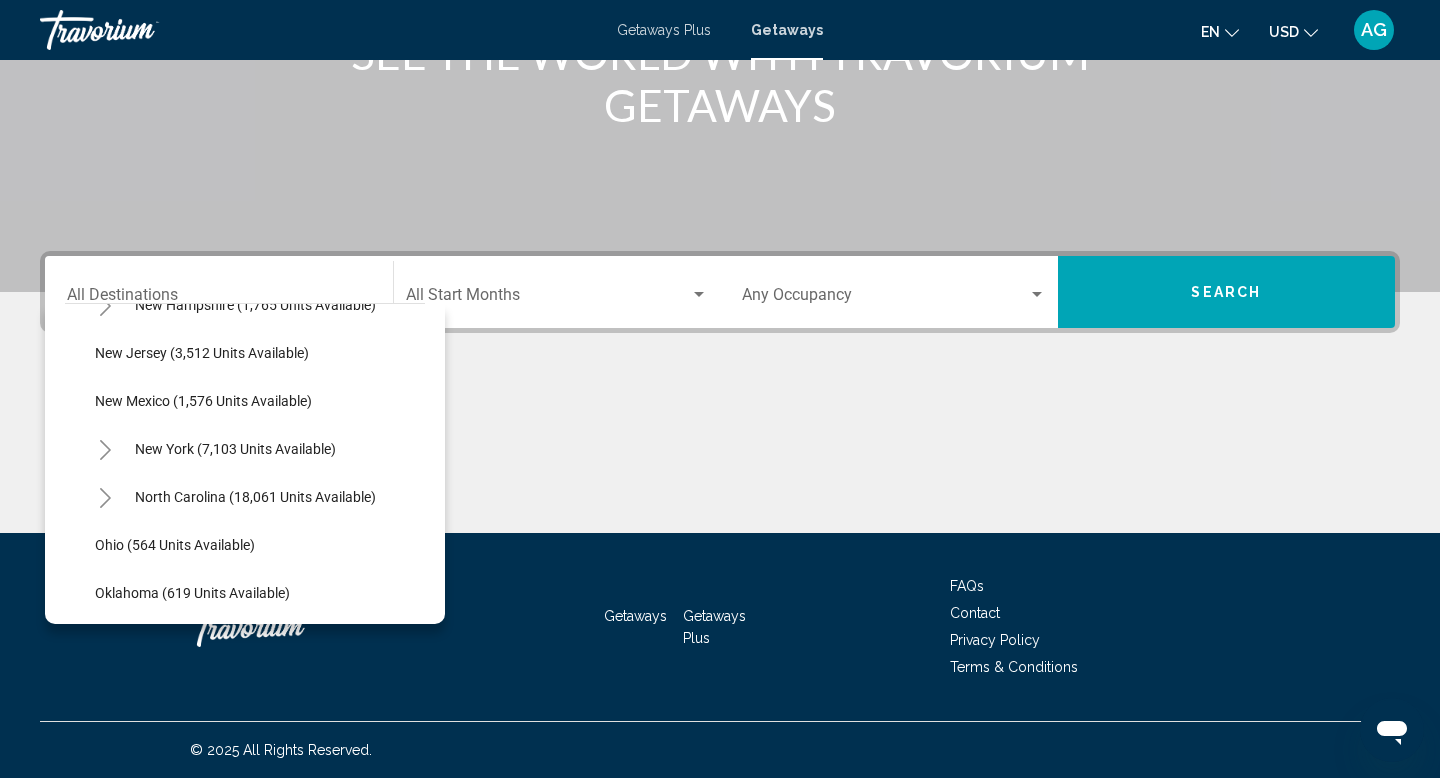 scroll, scrollTop: 1335, scrollLeft: 0, axis: vertical 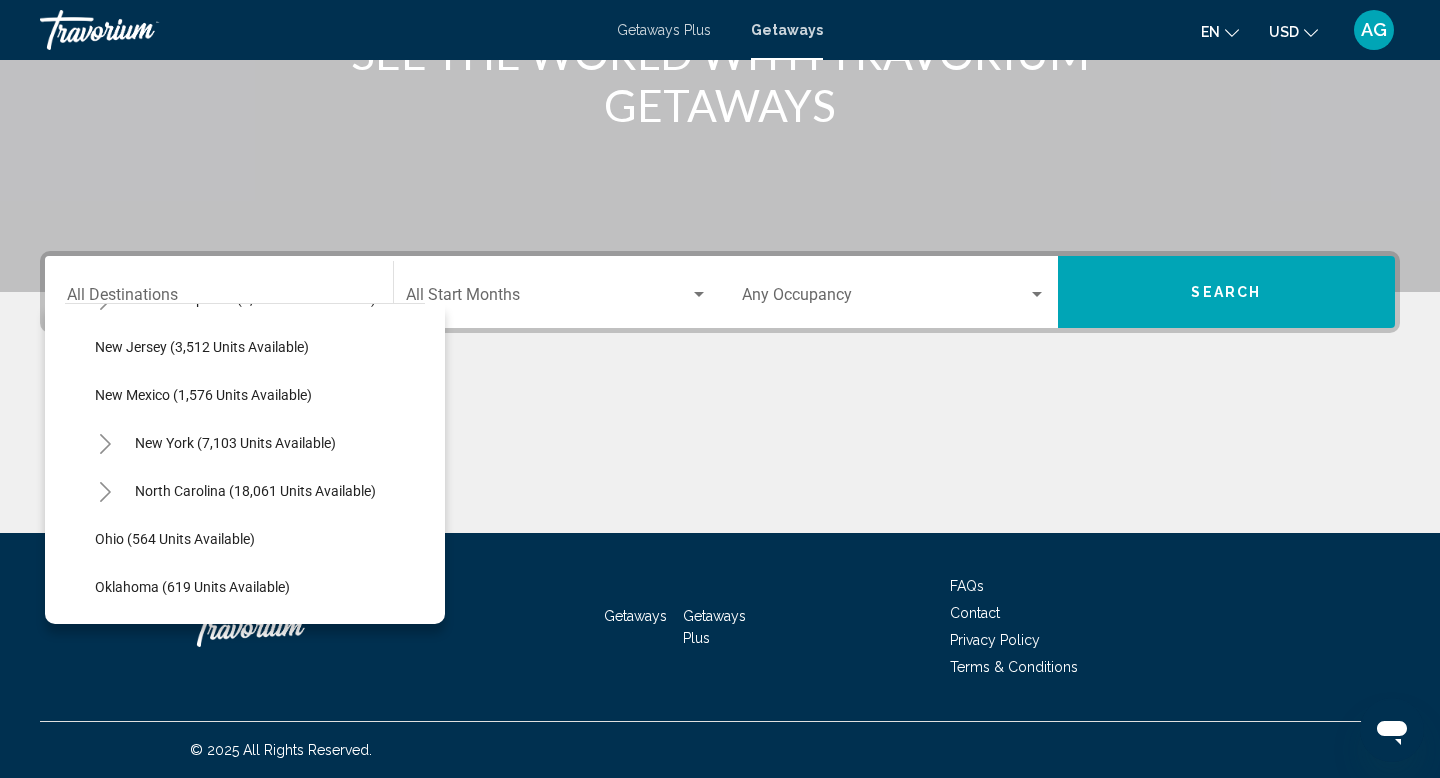 click 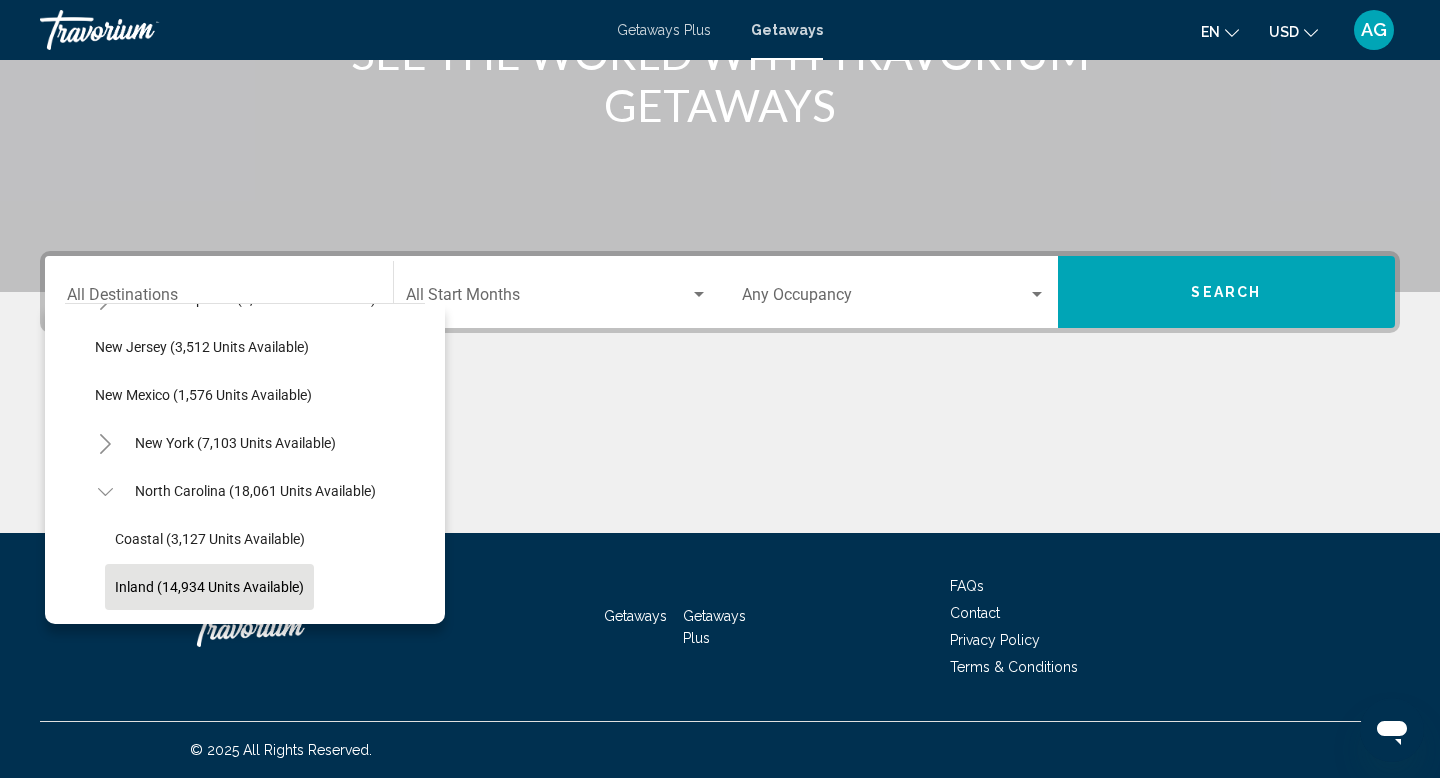 click on "Inland (14,934 units available)" 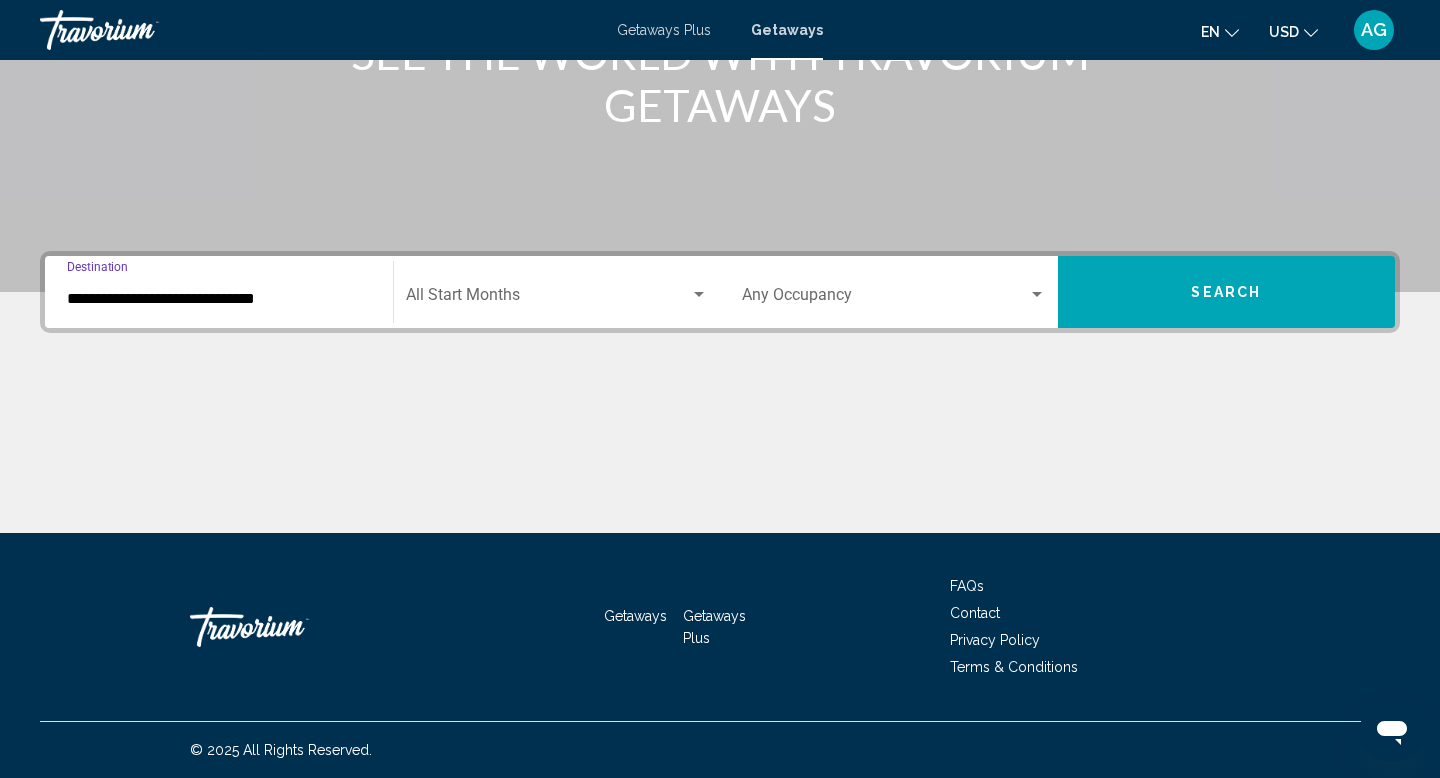 click on "Search" at bounding box center [1226, 293] 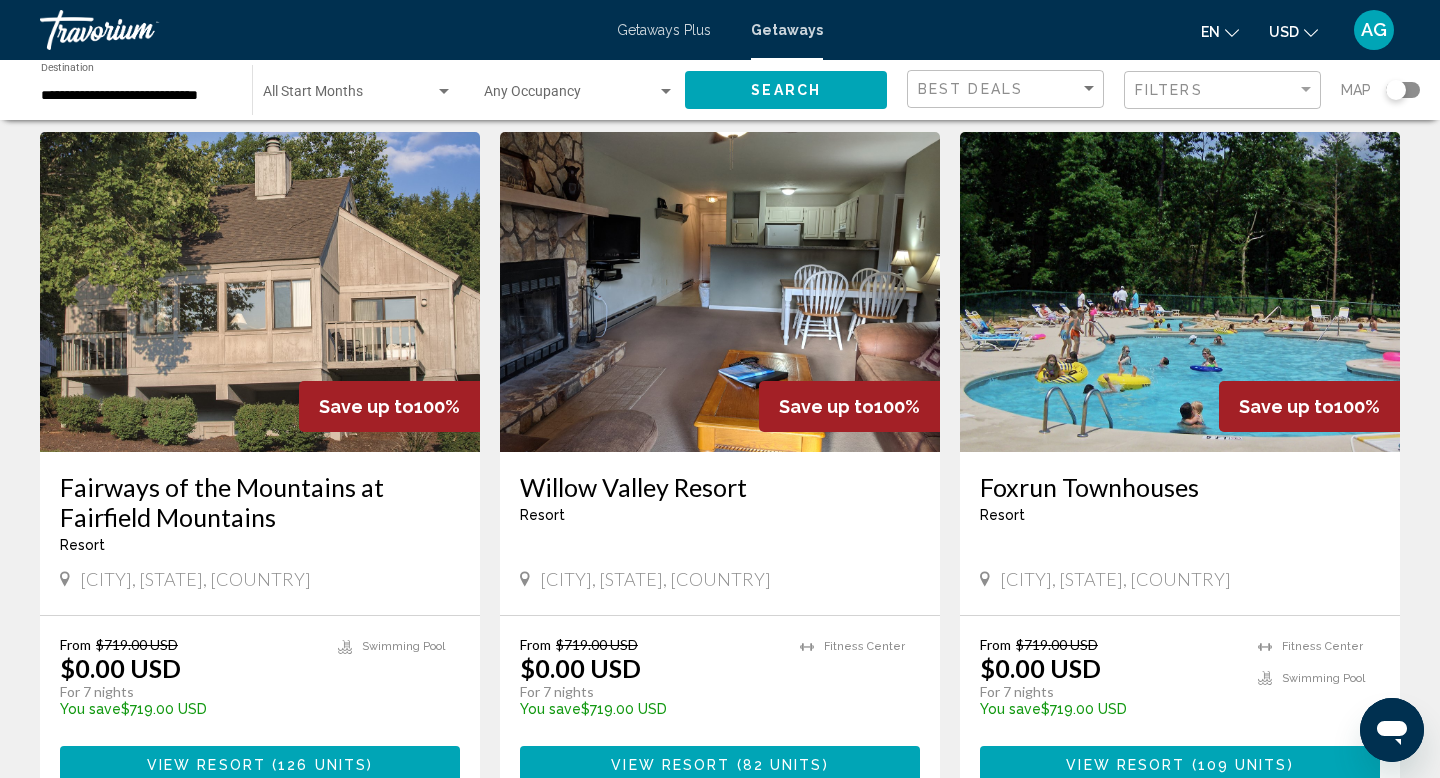 scroll, scrollTop: 1507, scrollLeft: 0, axis: vertical 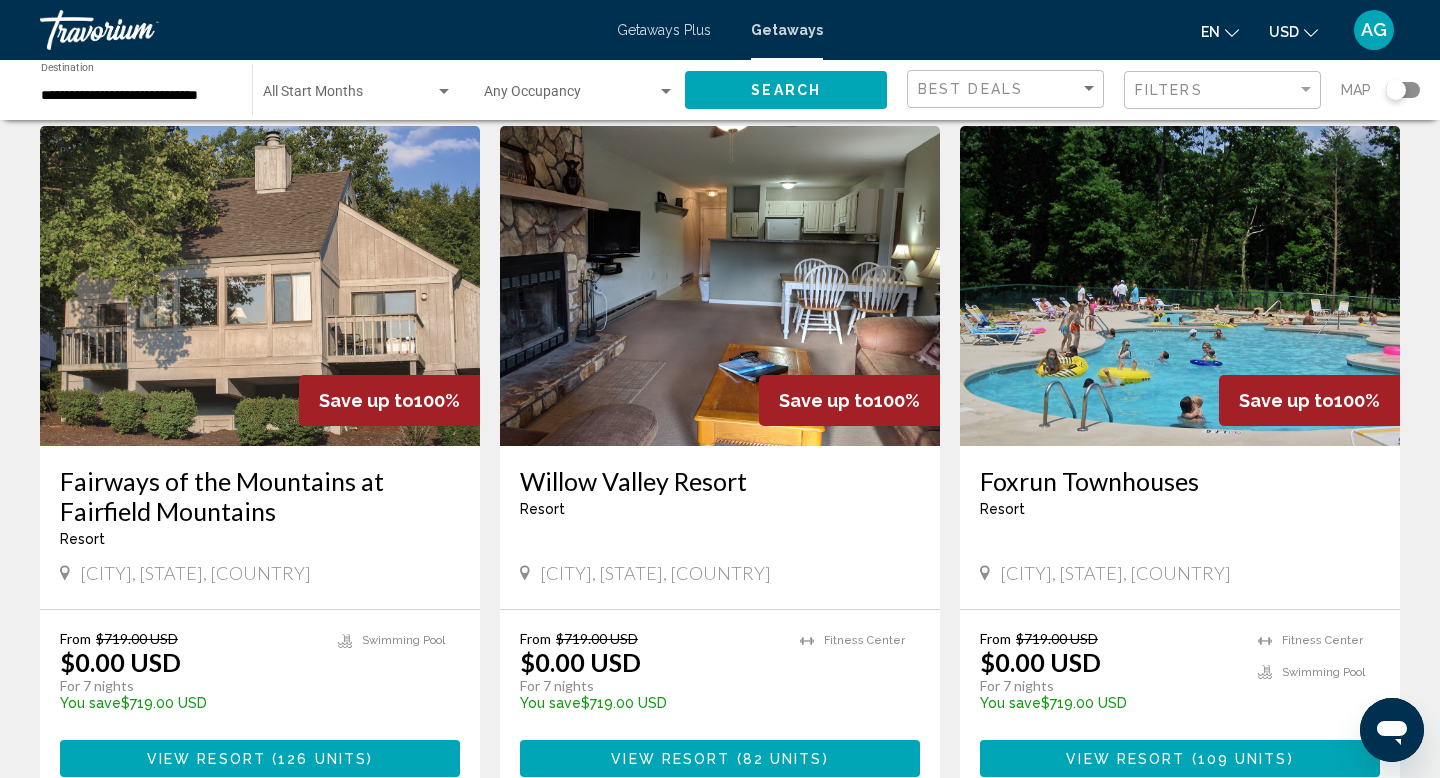 click at bounding box center (260, 286) 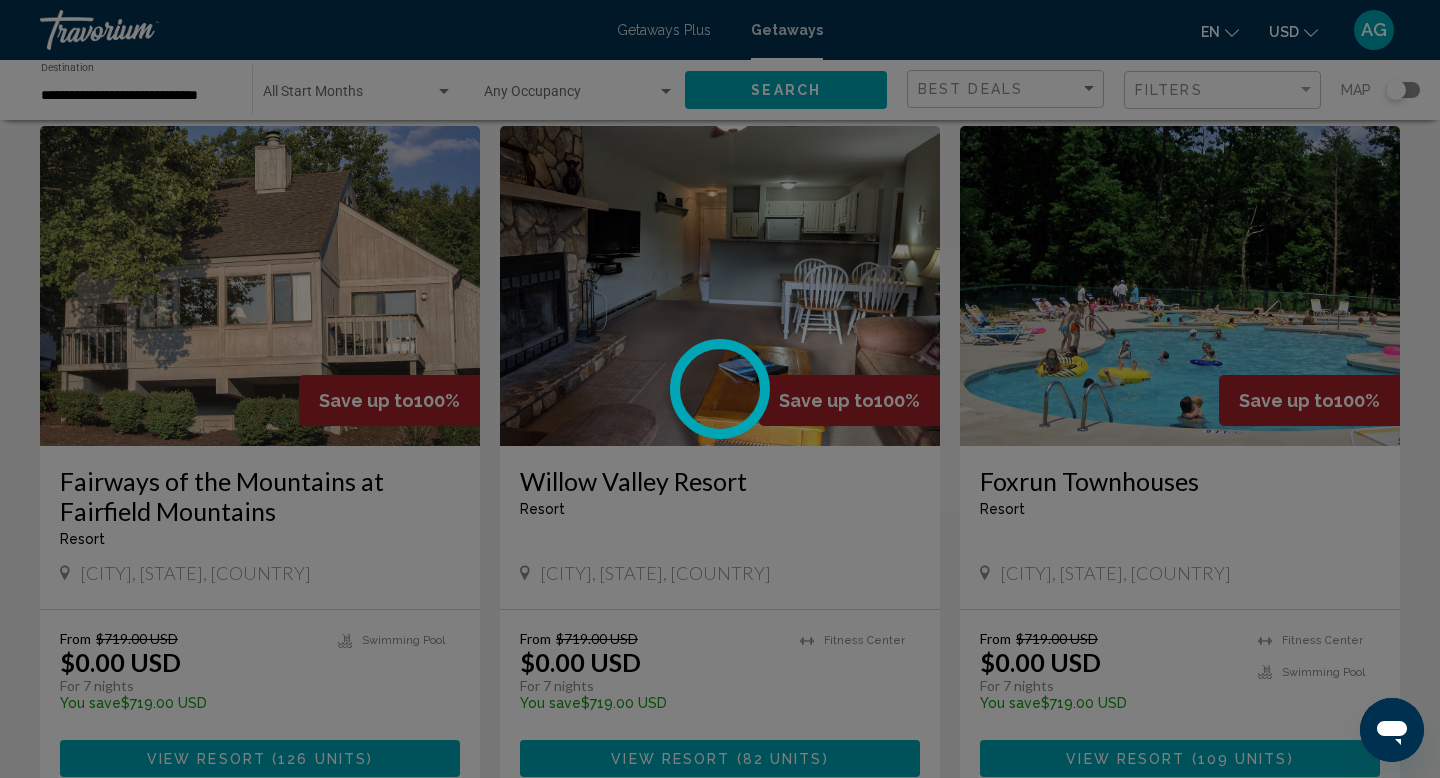 scroll, scrollTop: 0, scrollLeft: 0, axis: both 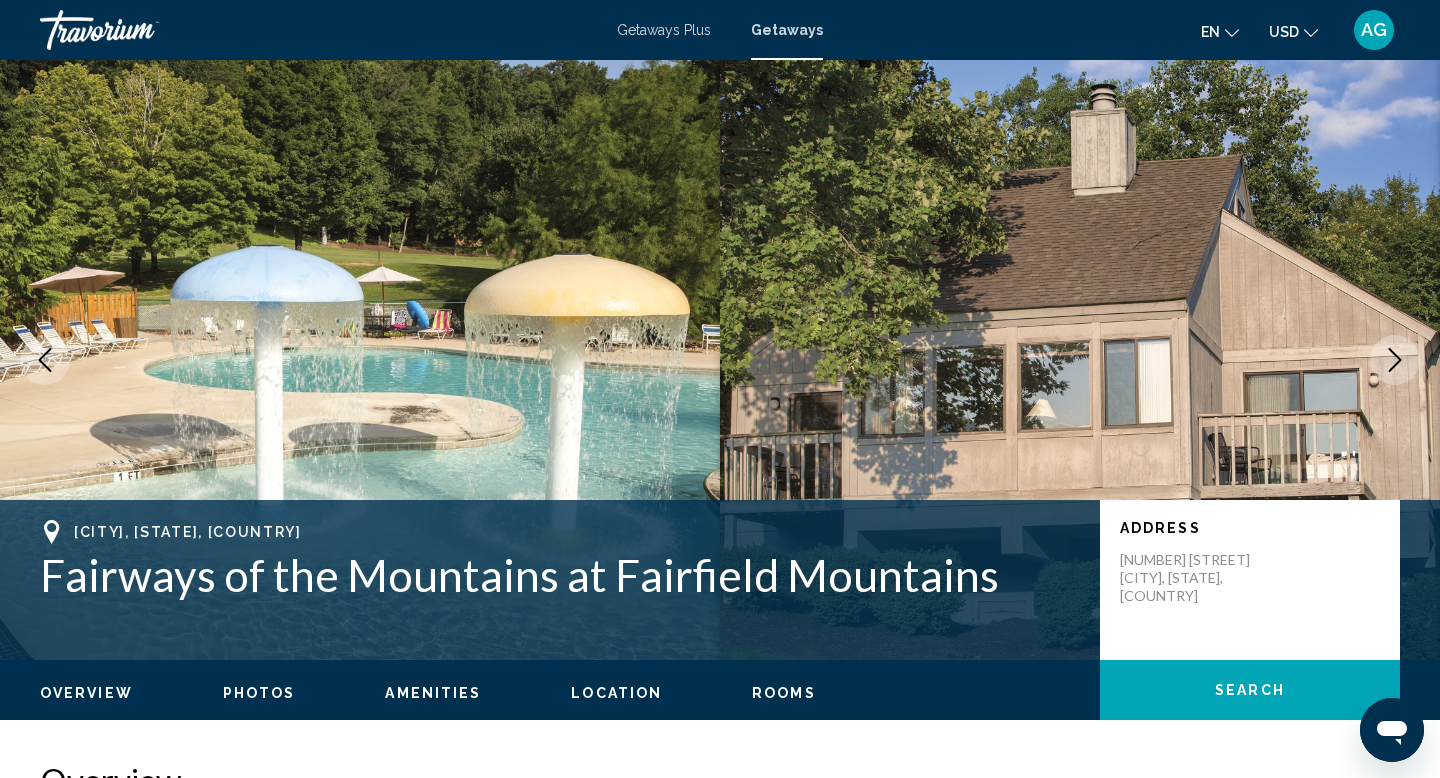 click 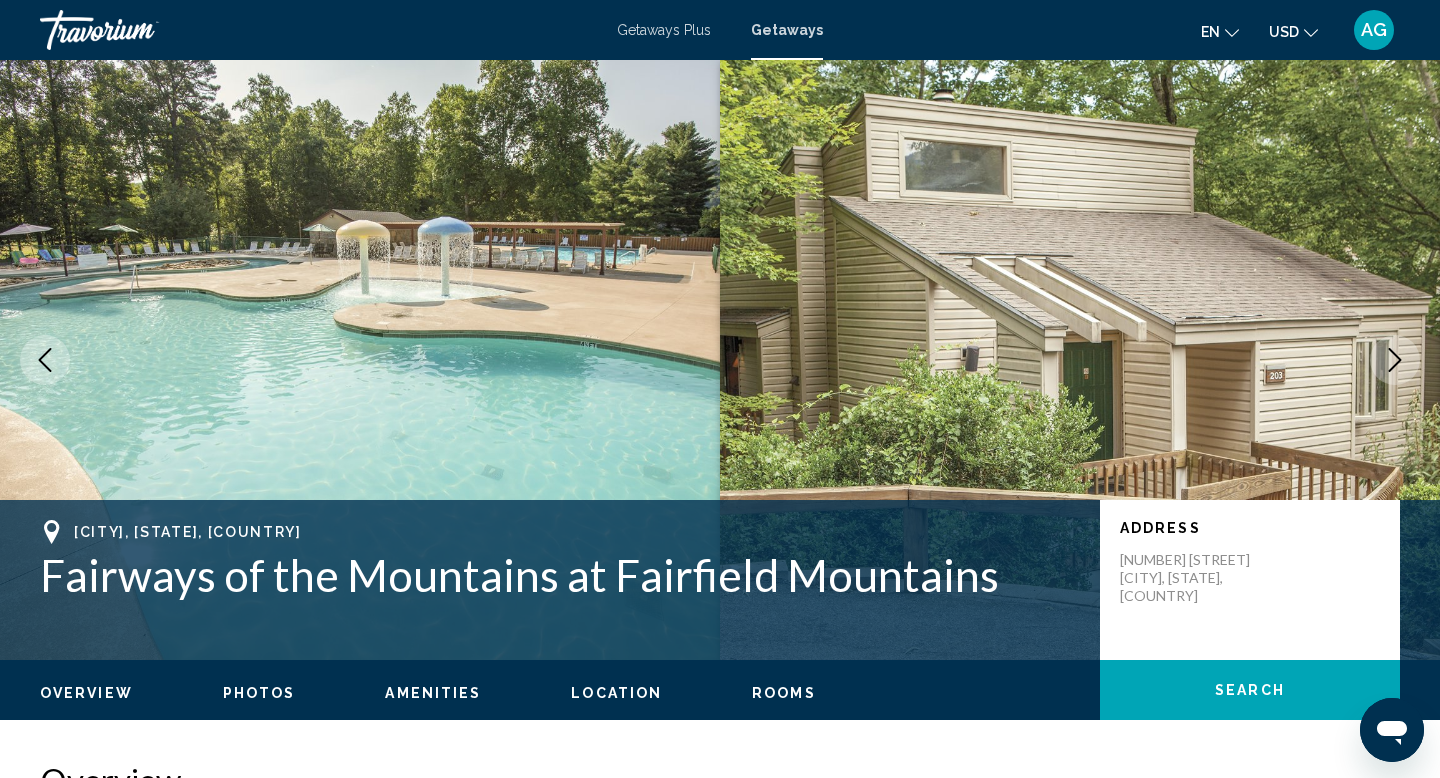 click 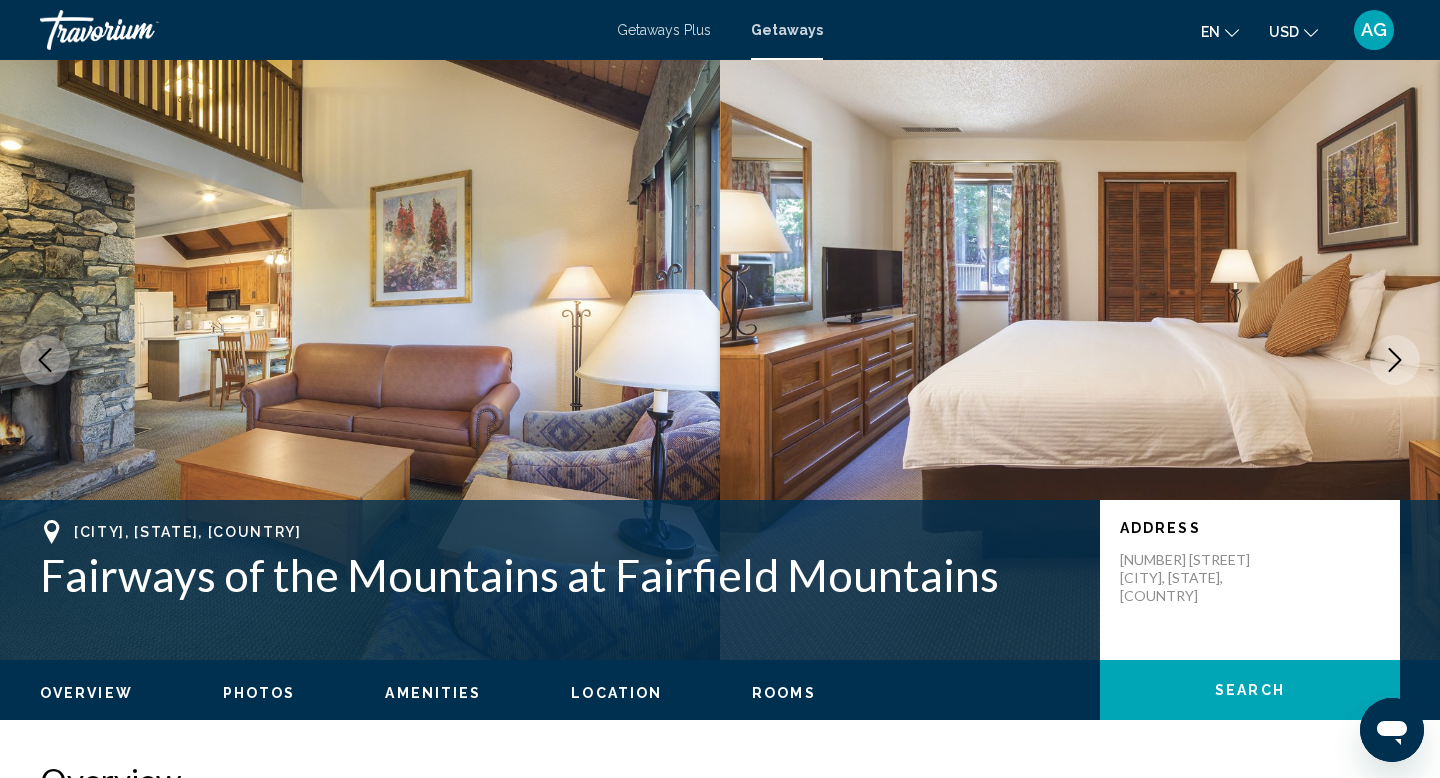 click 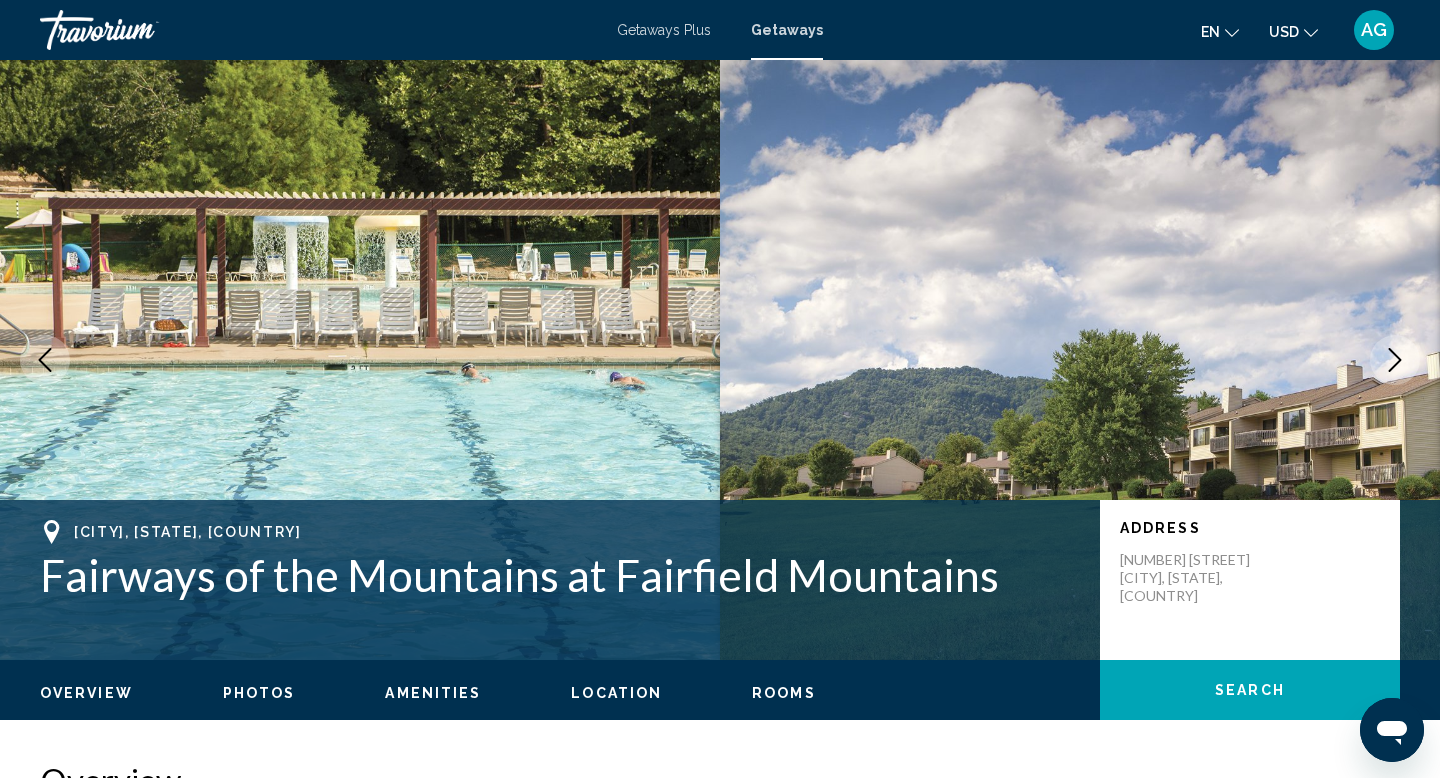 click 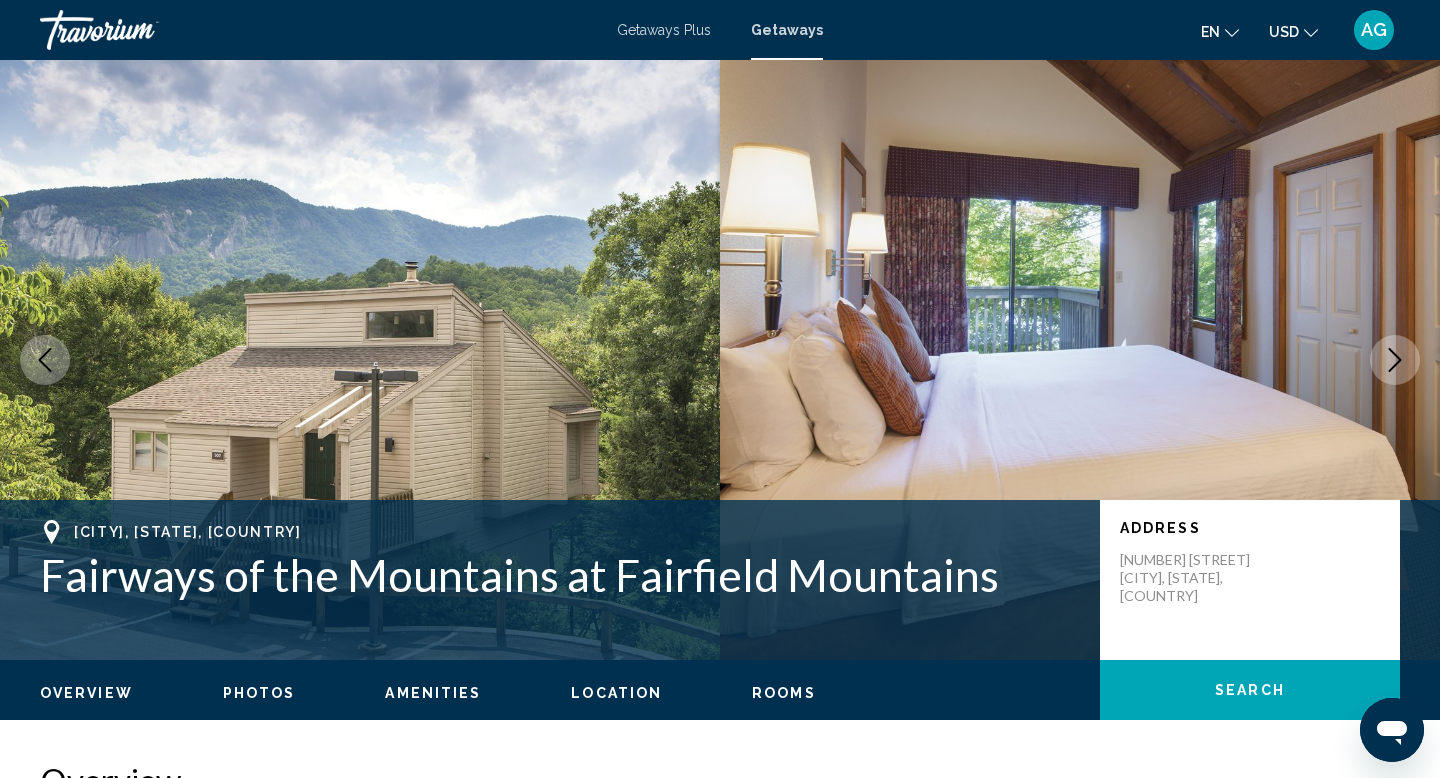 click 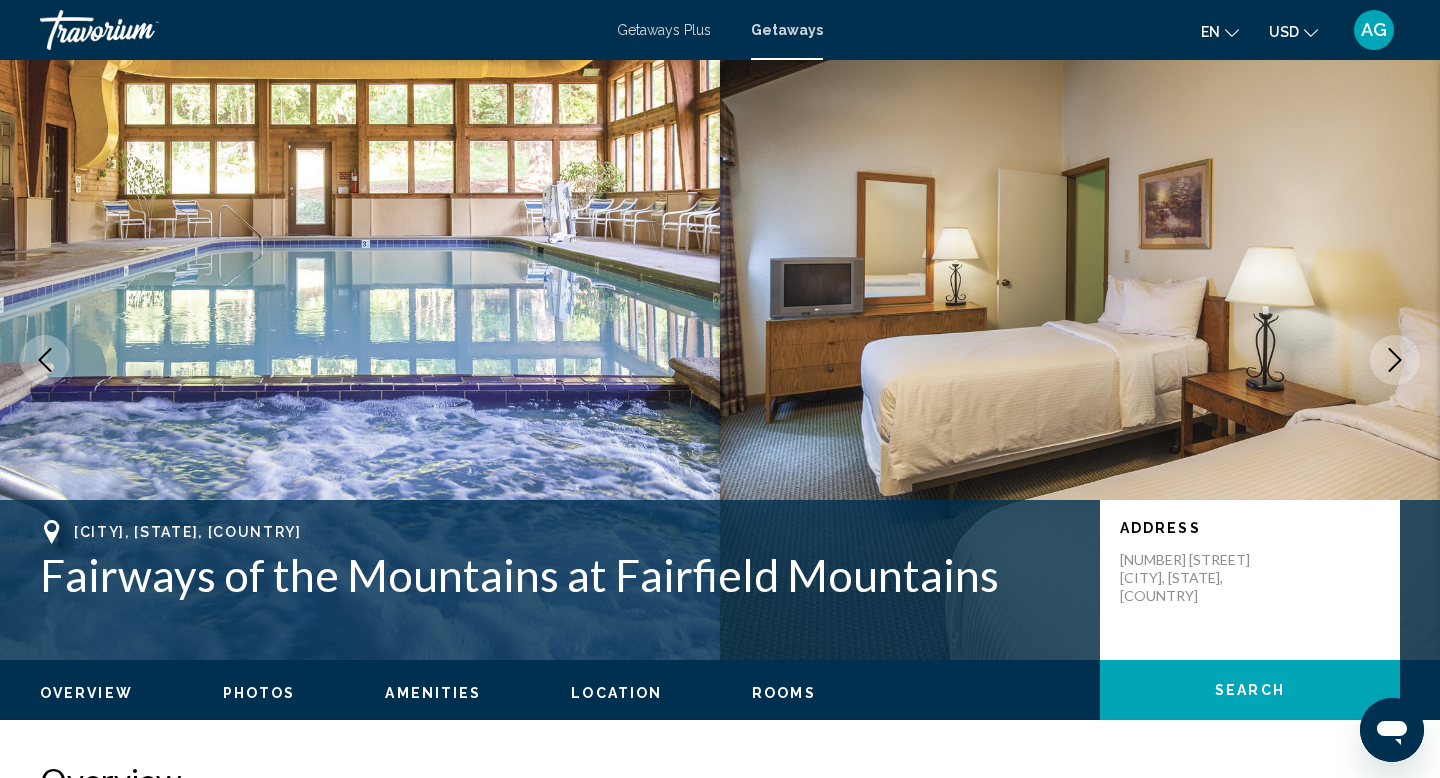 click 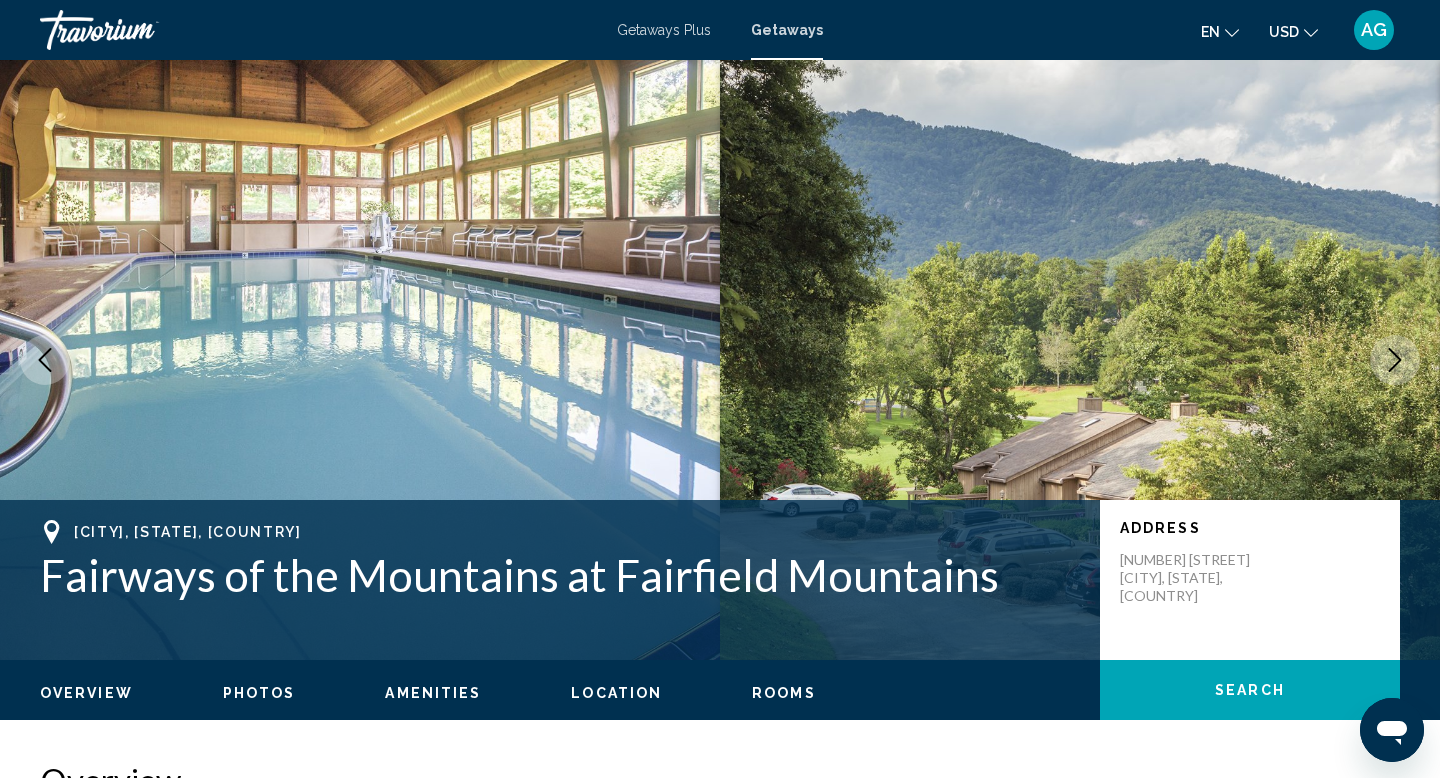 click 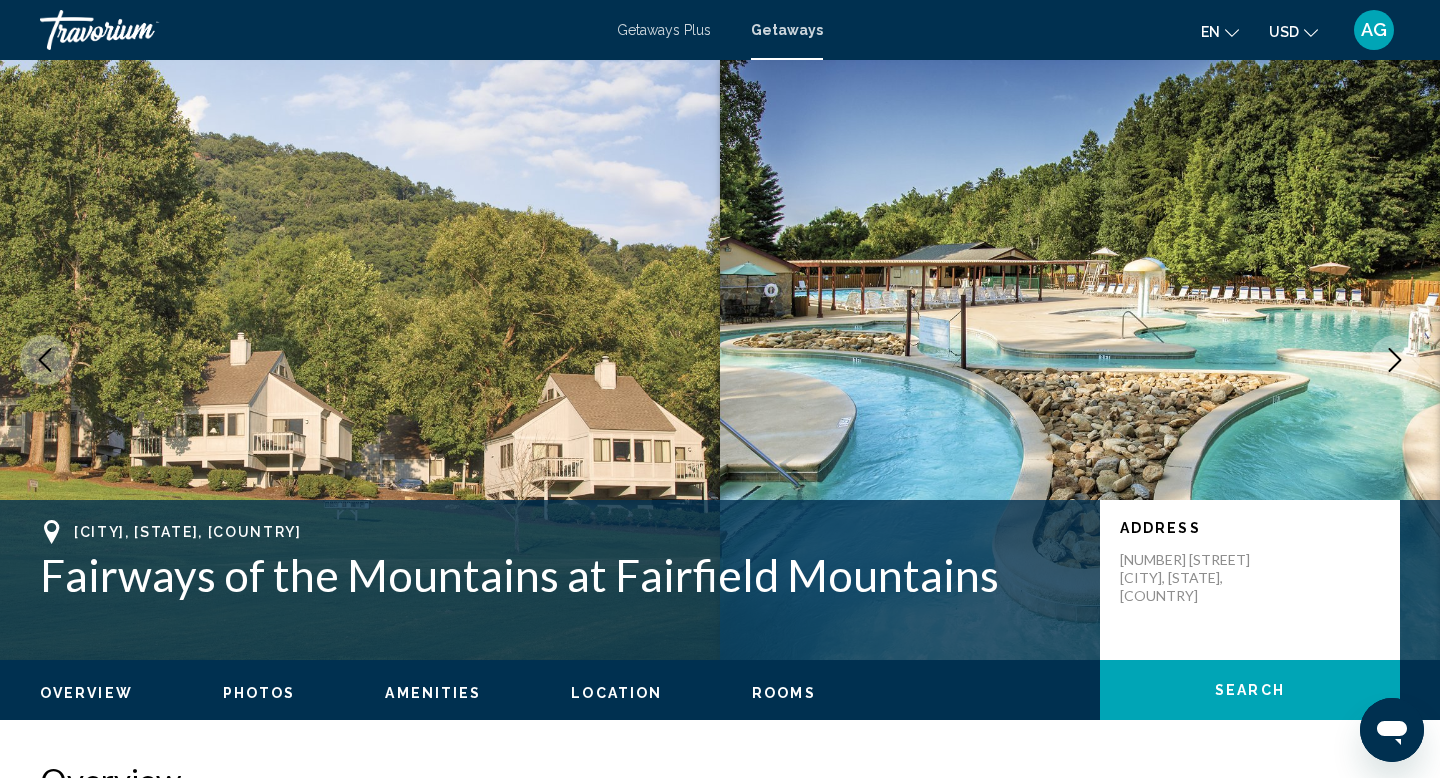 click 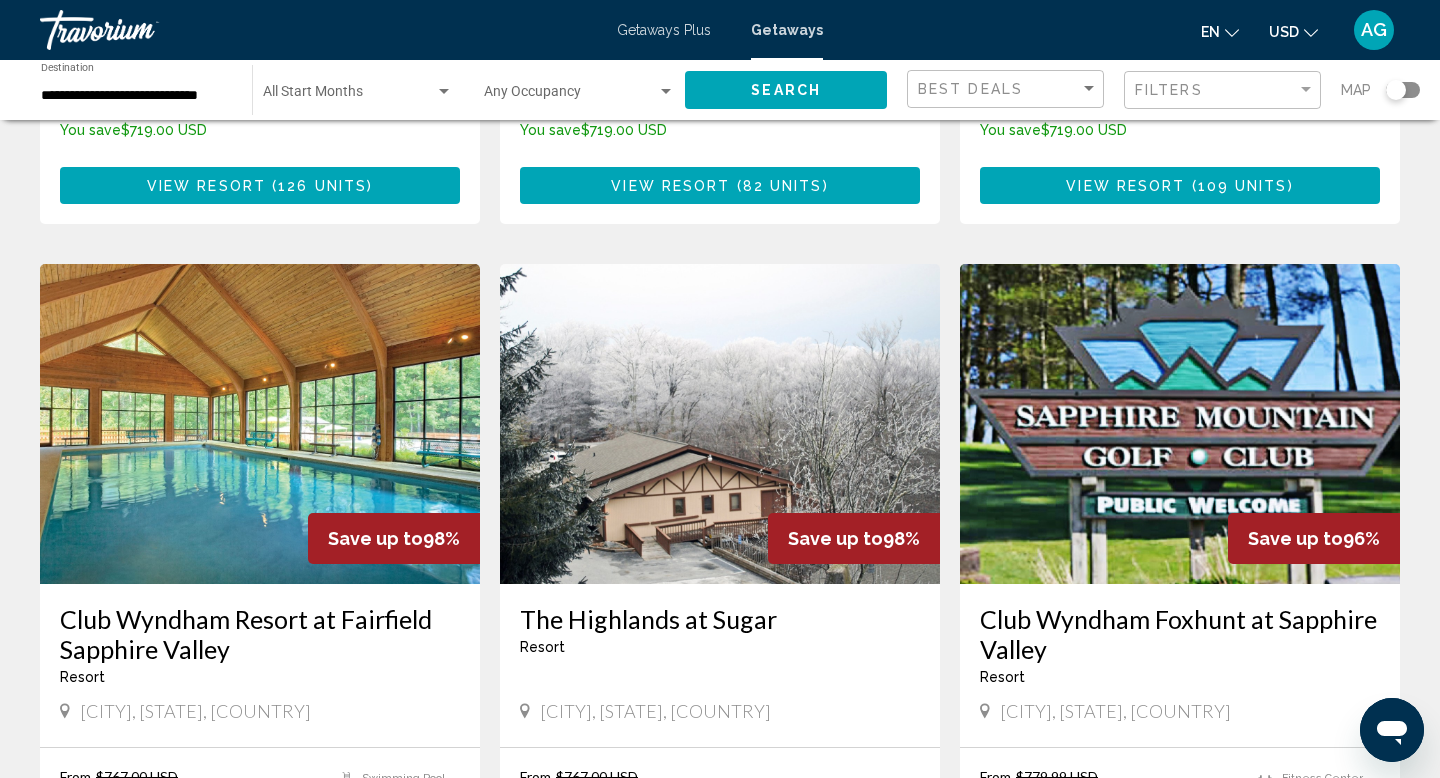 scroll, scrollTop: 2081, scrollLeft: 0, axis: vertical 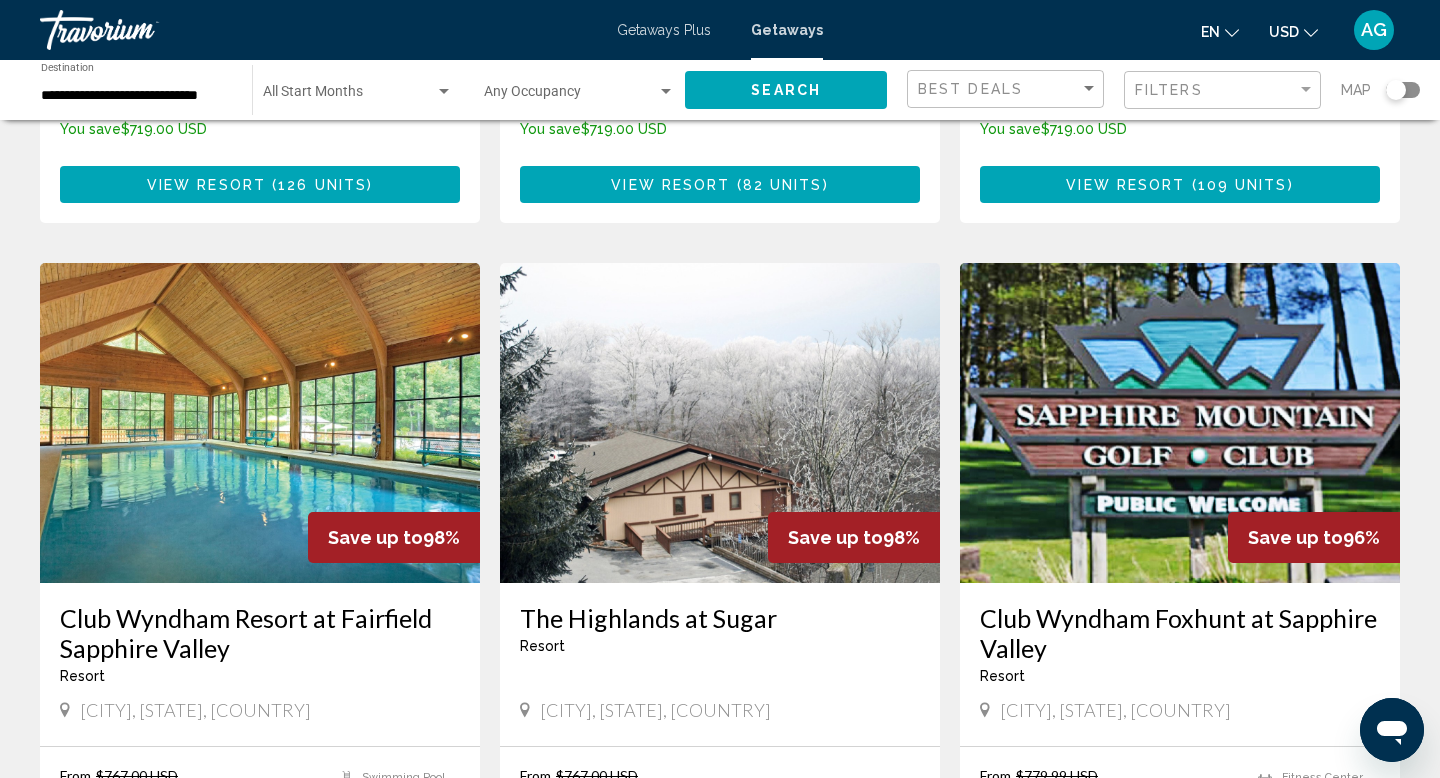 click at bounding box center (1180, 423) 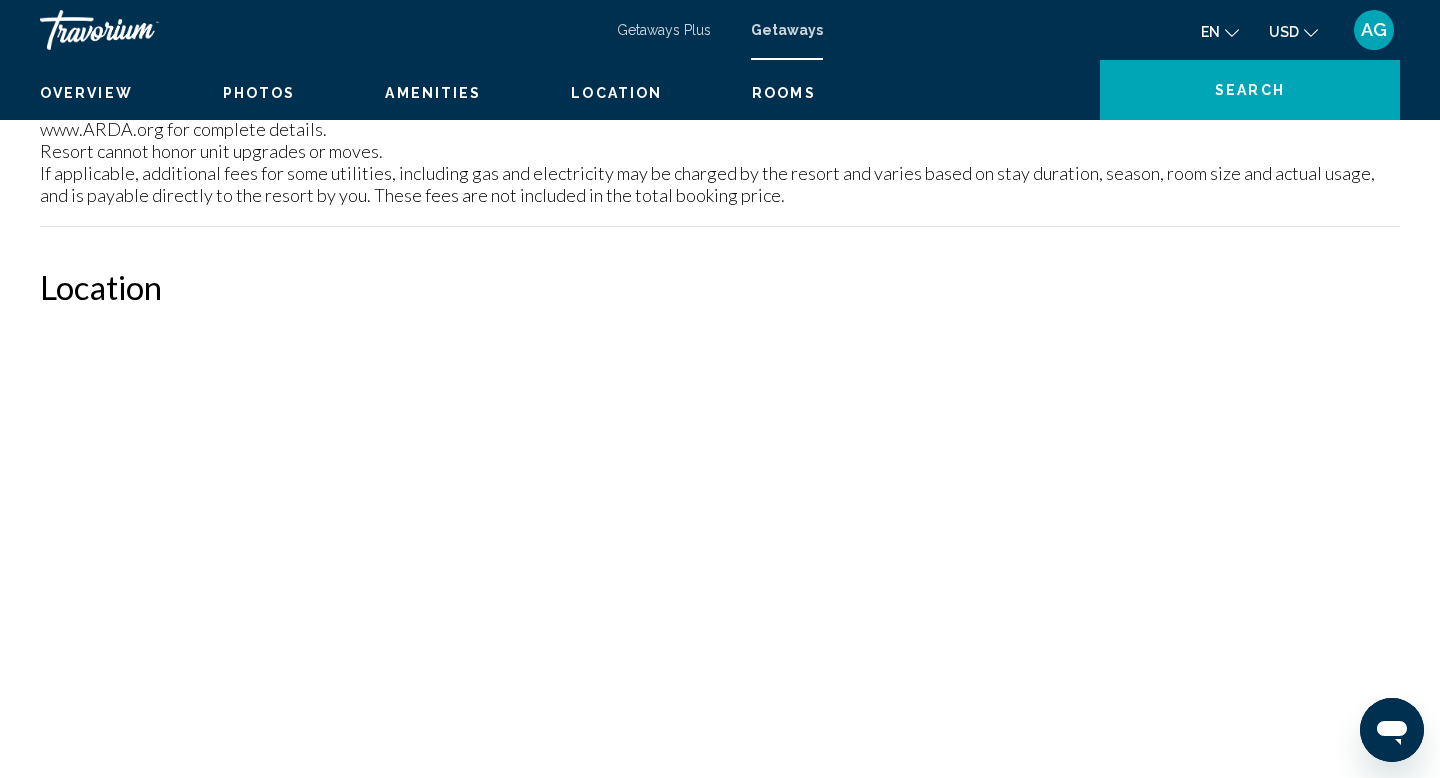 scroll, scrollTop: 0, scrollLeft: 0, axis: both 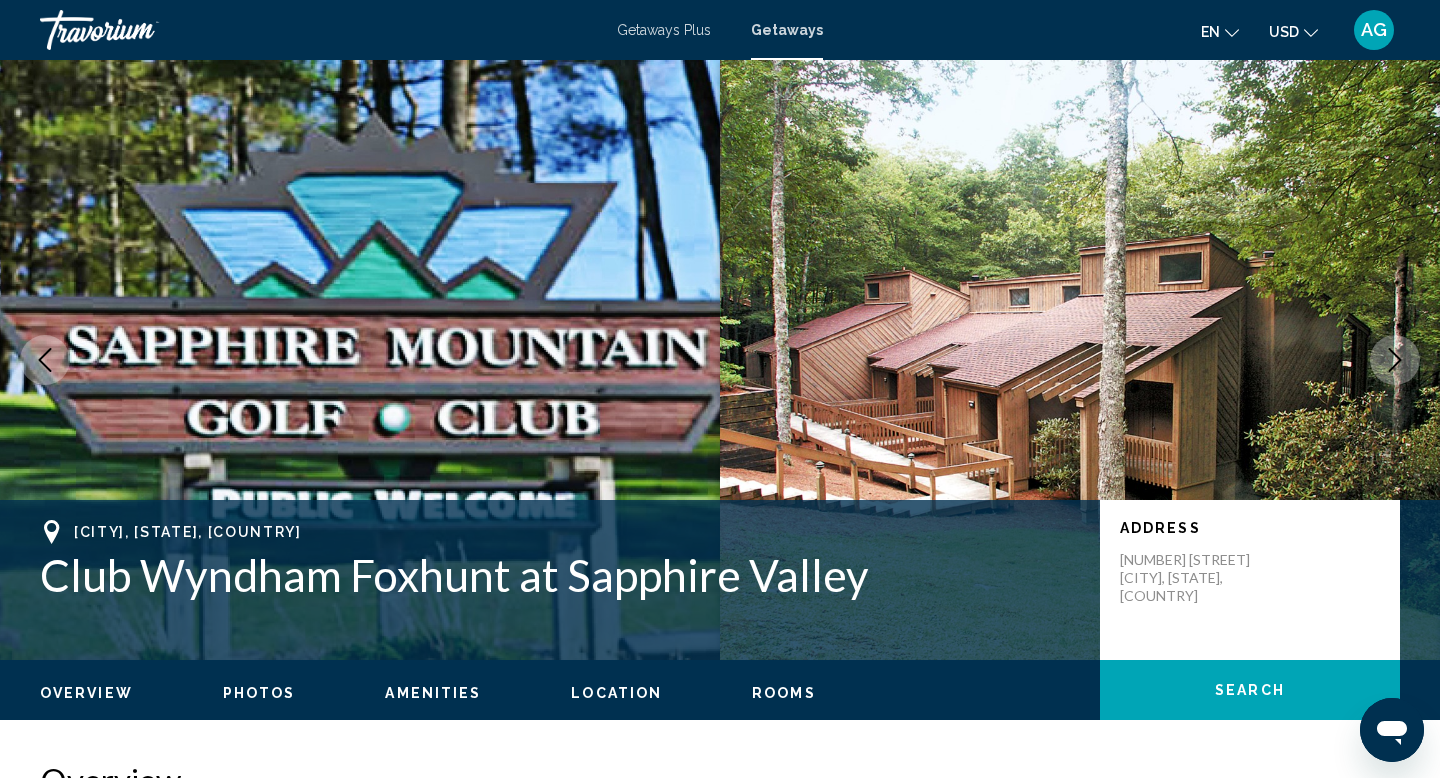 click 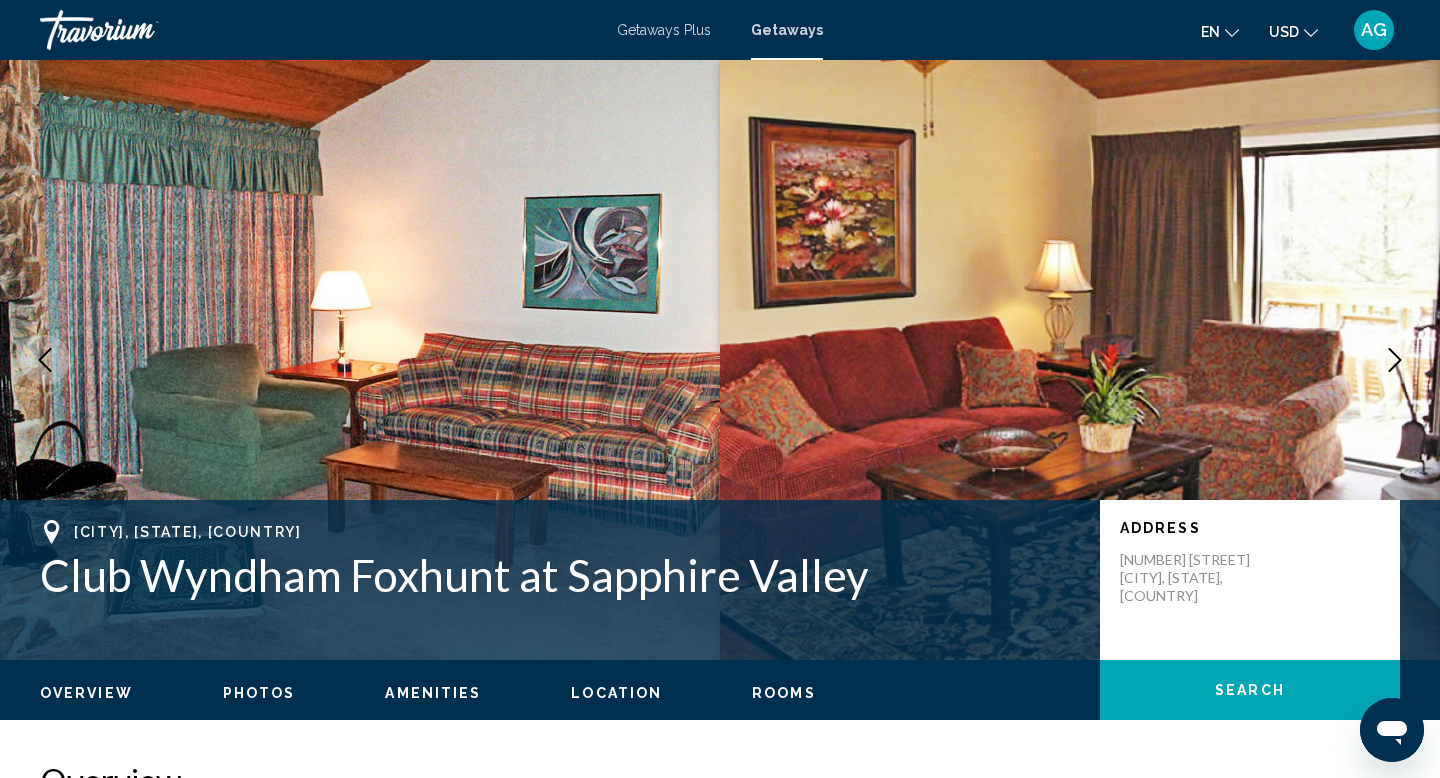 click 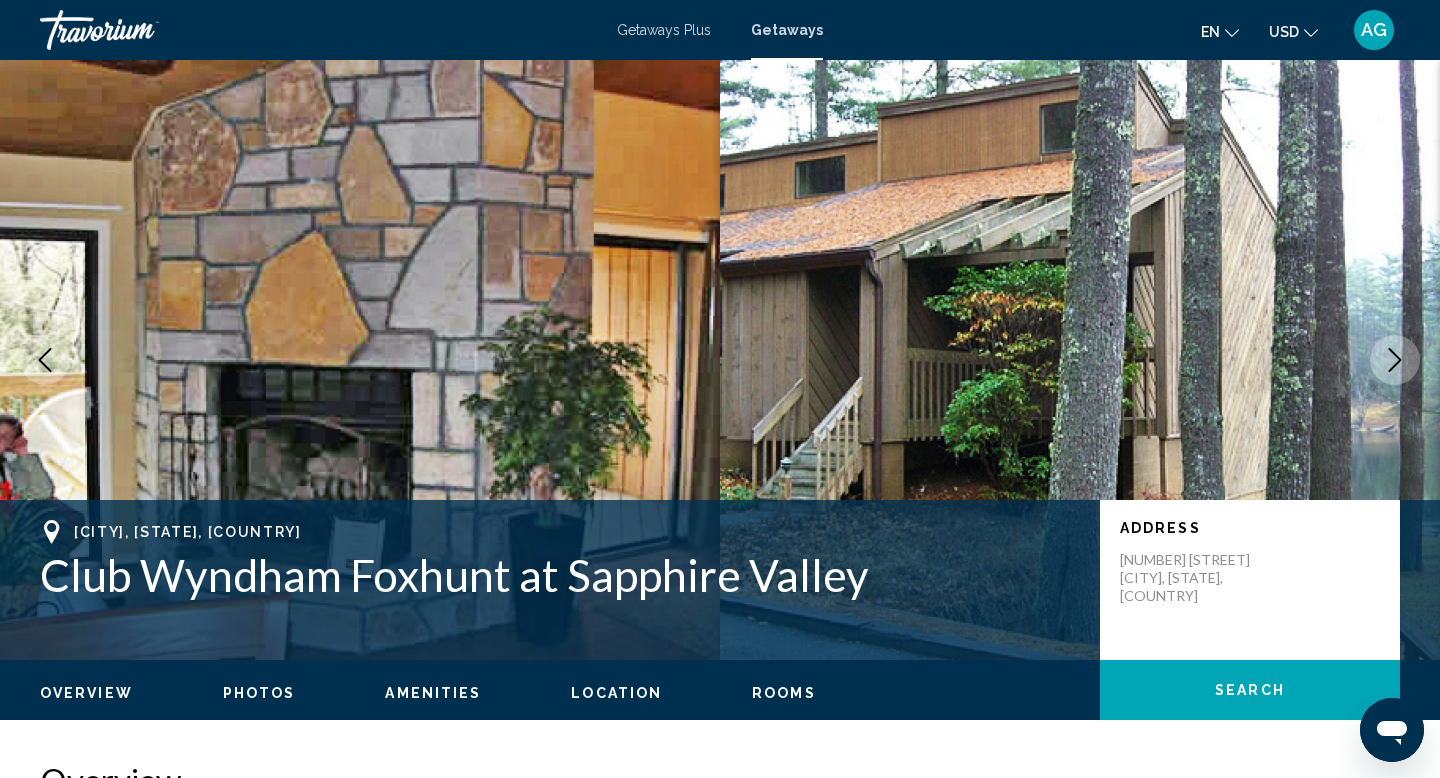 click 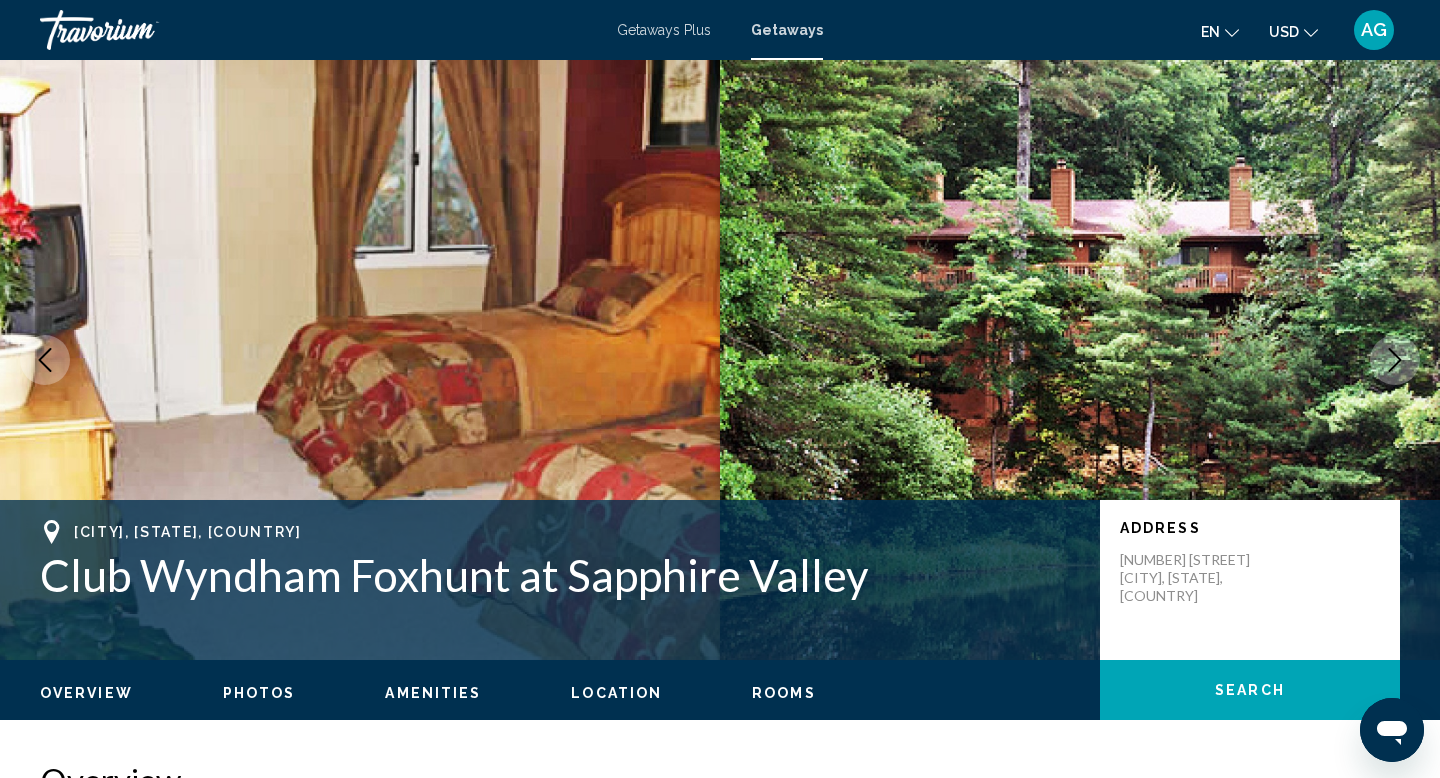 click 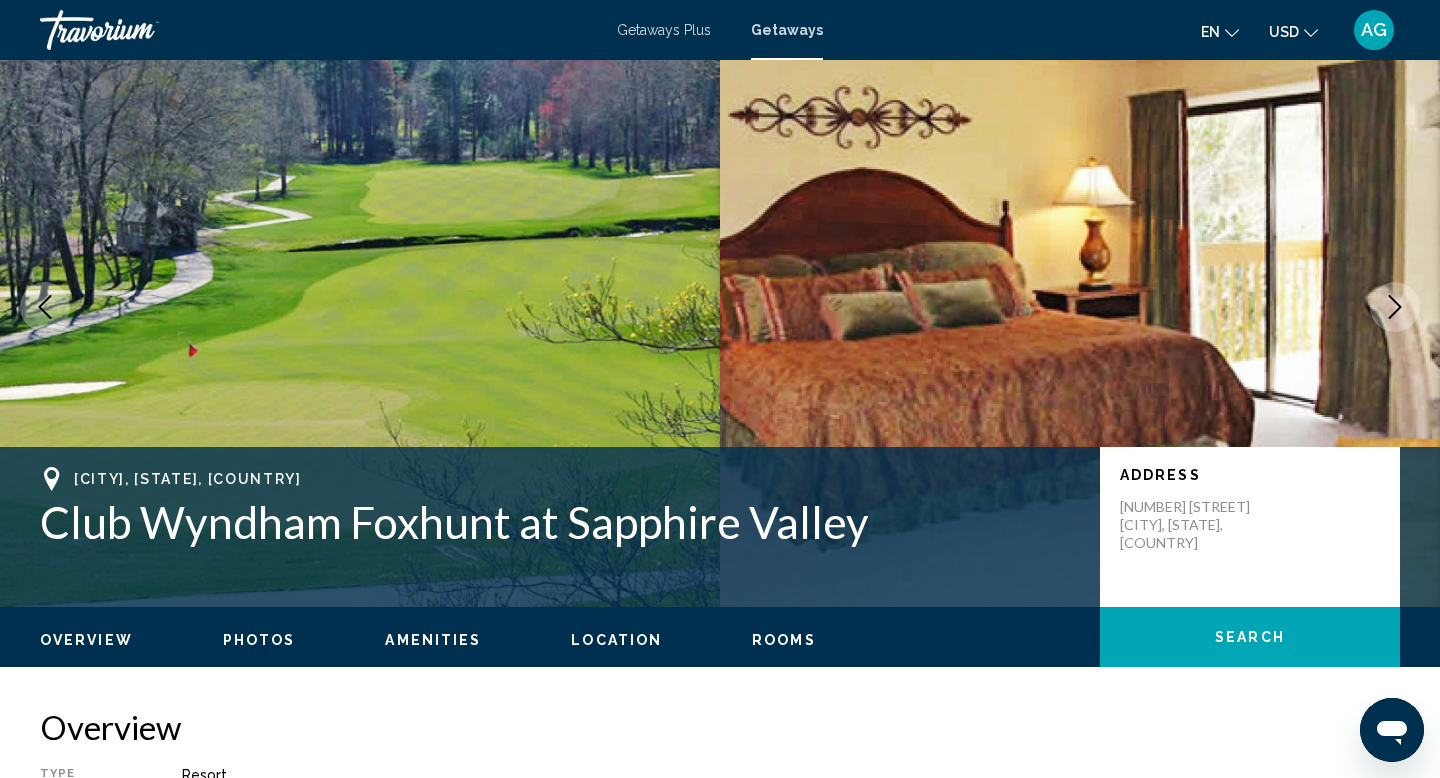 scroll, scrollTop: 0, scrollLeft: 0, axis: both 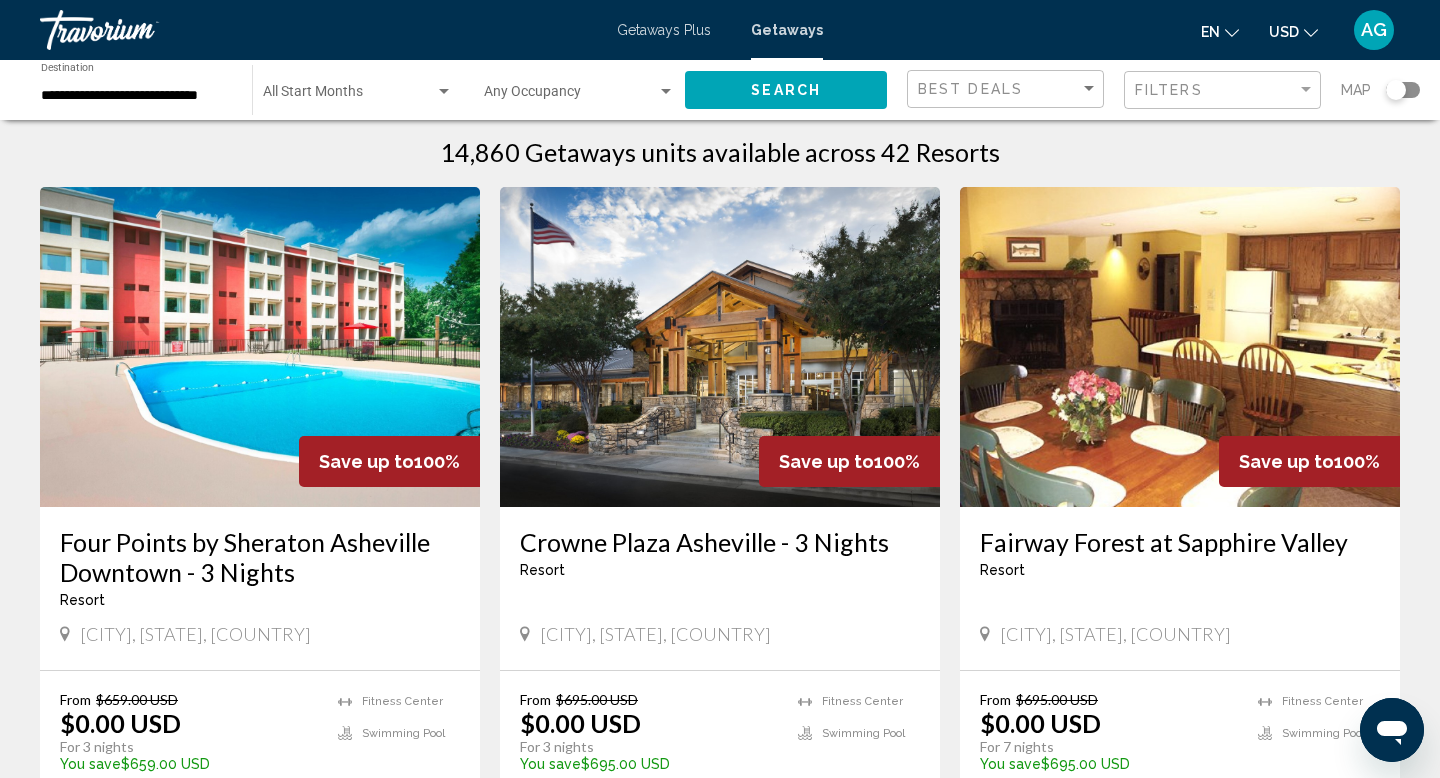 click at bounding box center [1180, 347] 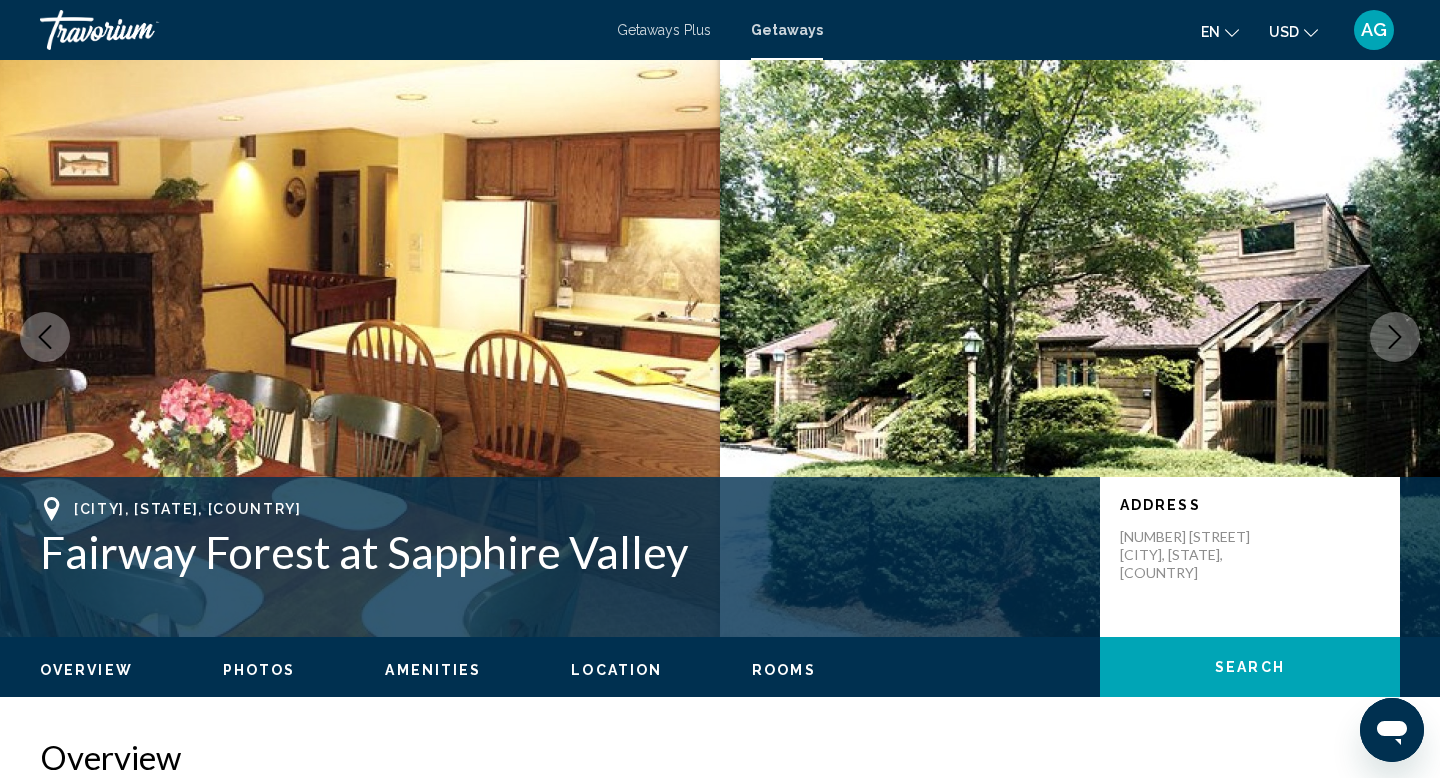 scroll, scrollTop: 0, scrollLeft: 0, axis: both 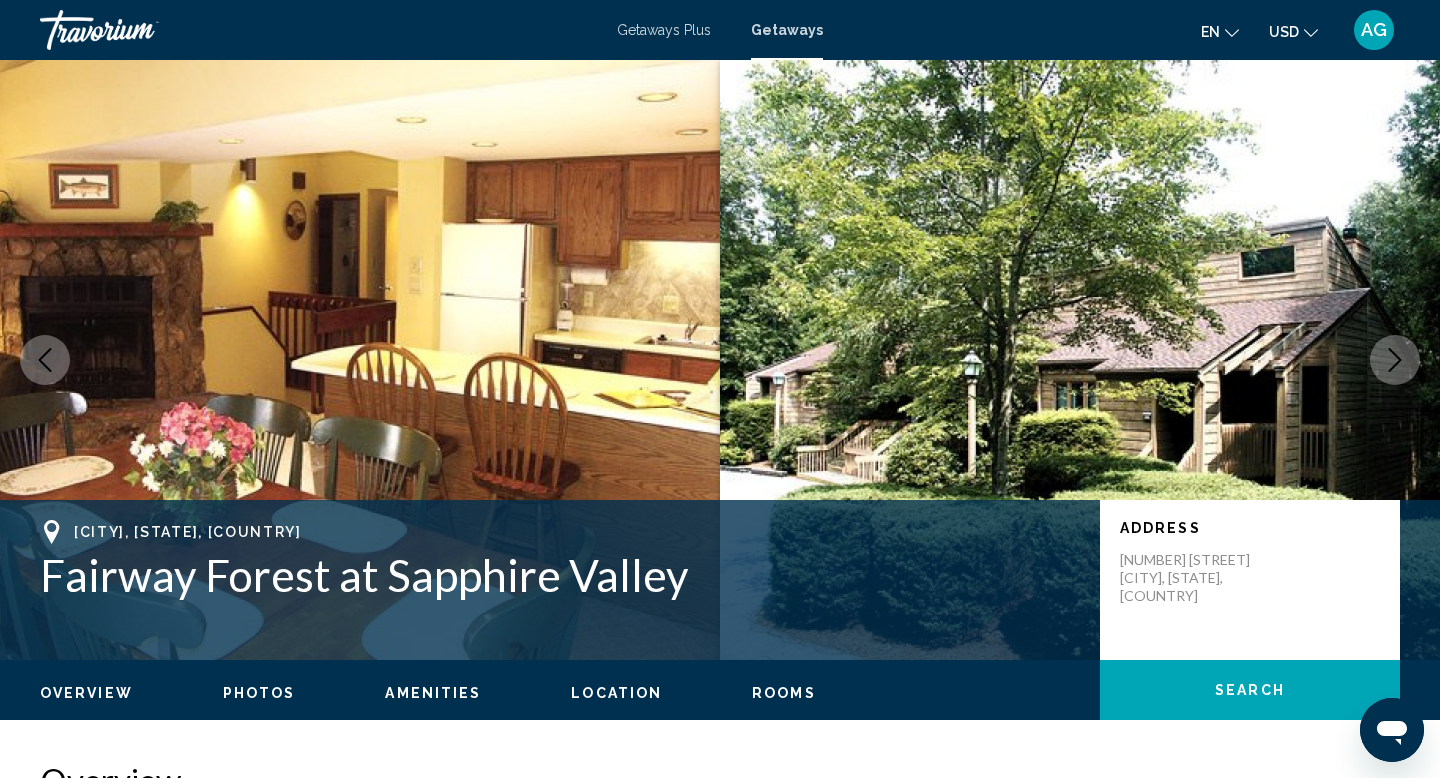 click at bounding box center [1395, 360] 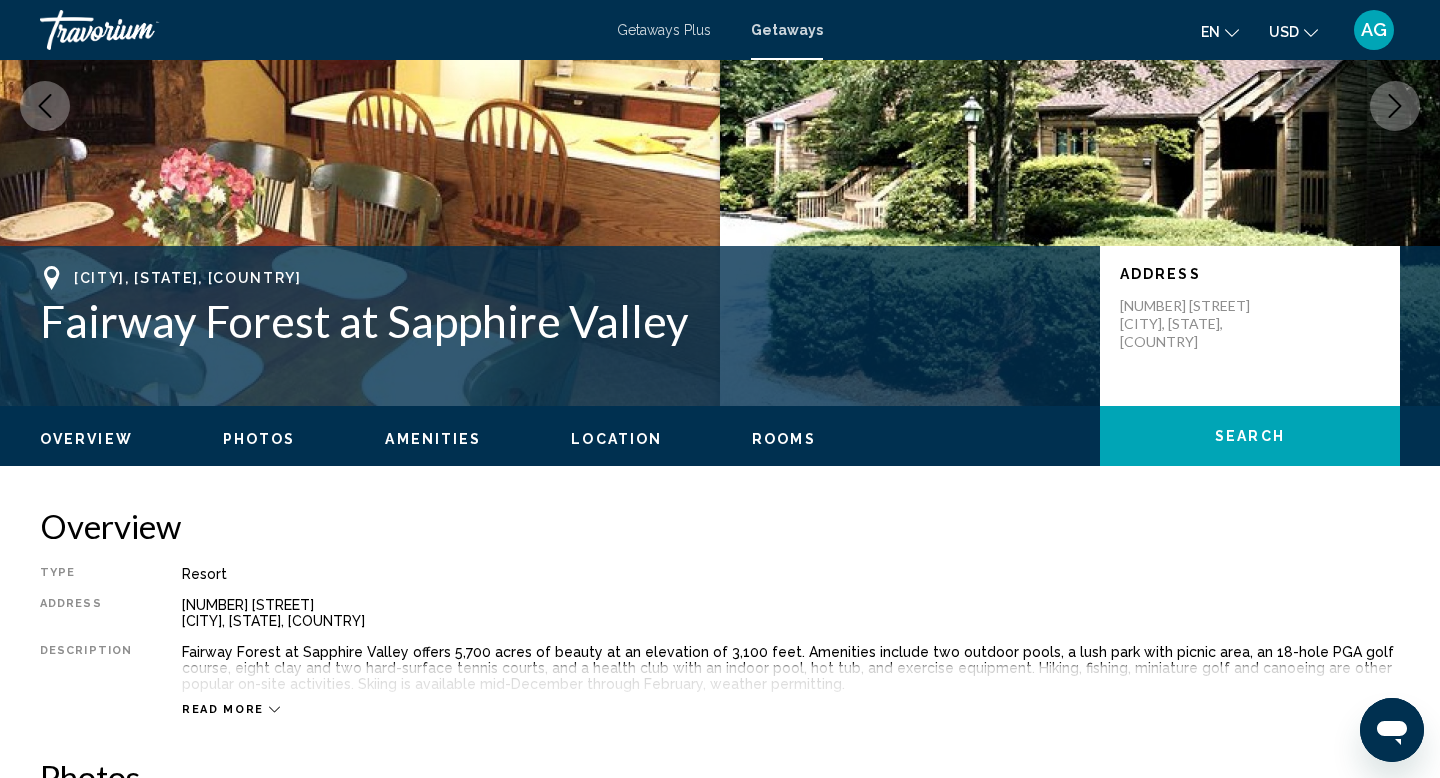 scroll, scrollTop: 247, scrollLeft: 0, axis: vertical 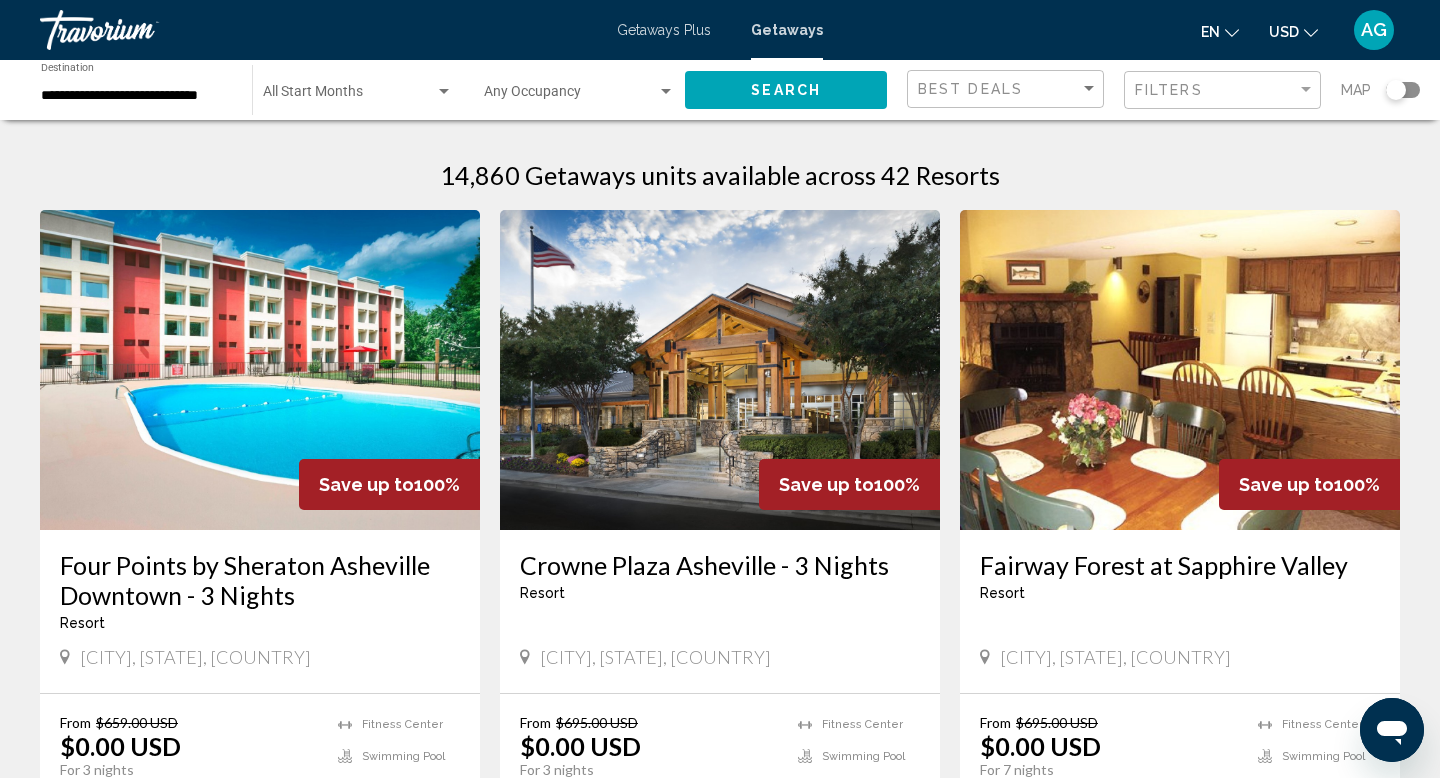 click on "**********" at bounding box center (136, 96) 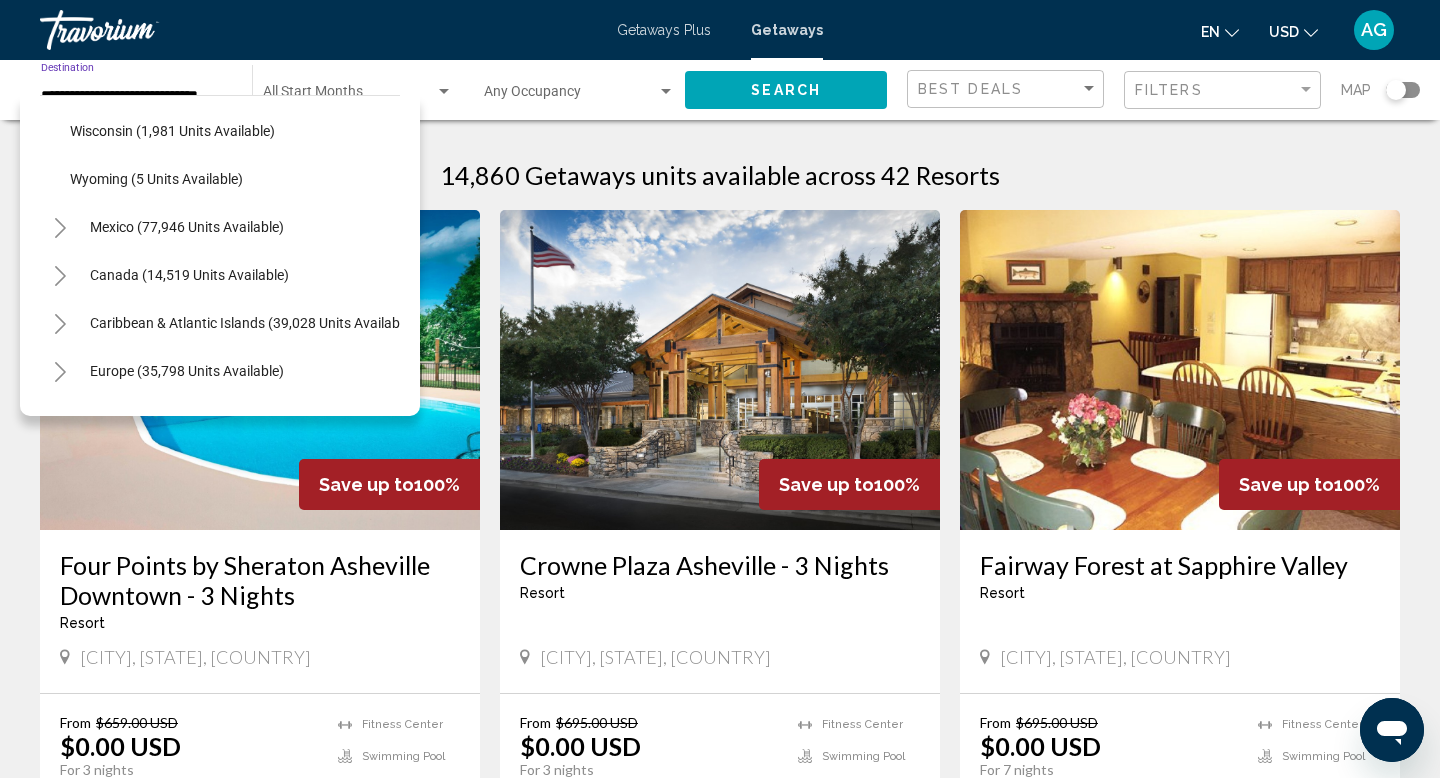 scroll, scrollTop: 2447, scrollLeft: 0, axis: vertical 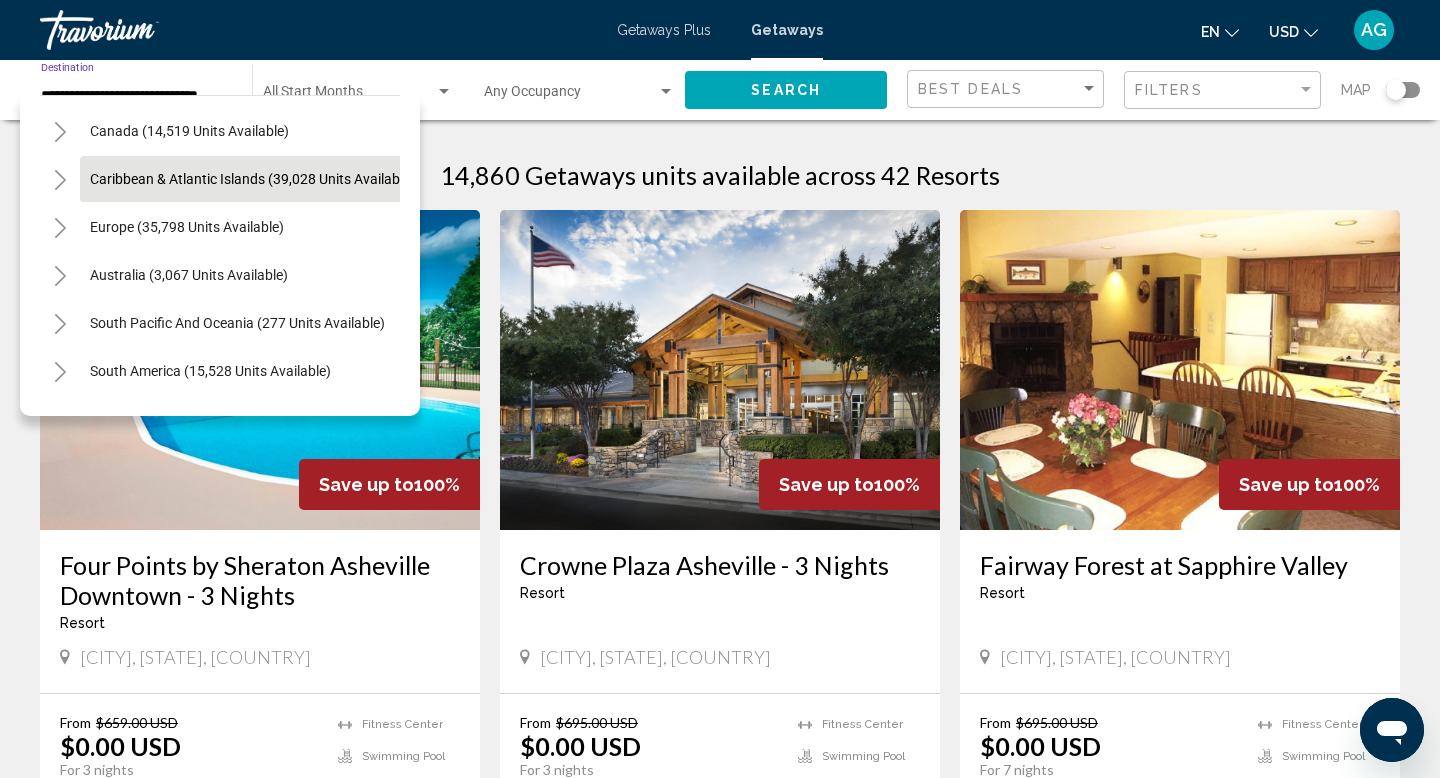 click on "Caribbean & Atlantic Islands (39,028 units available)" at bounding box center (187, 227) 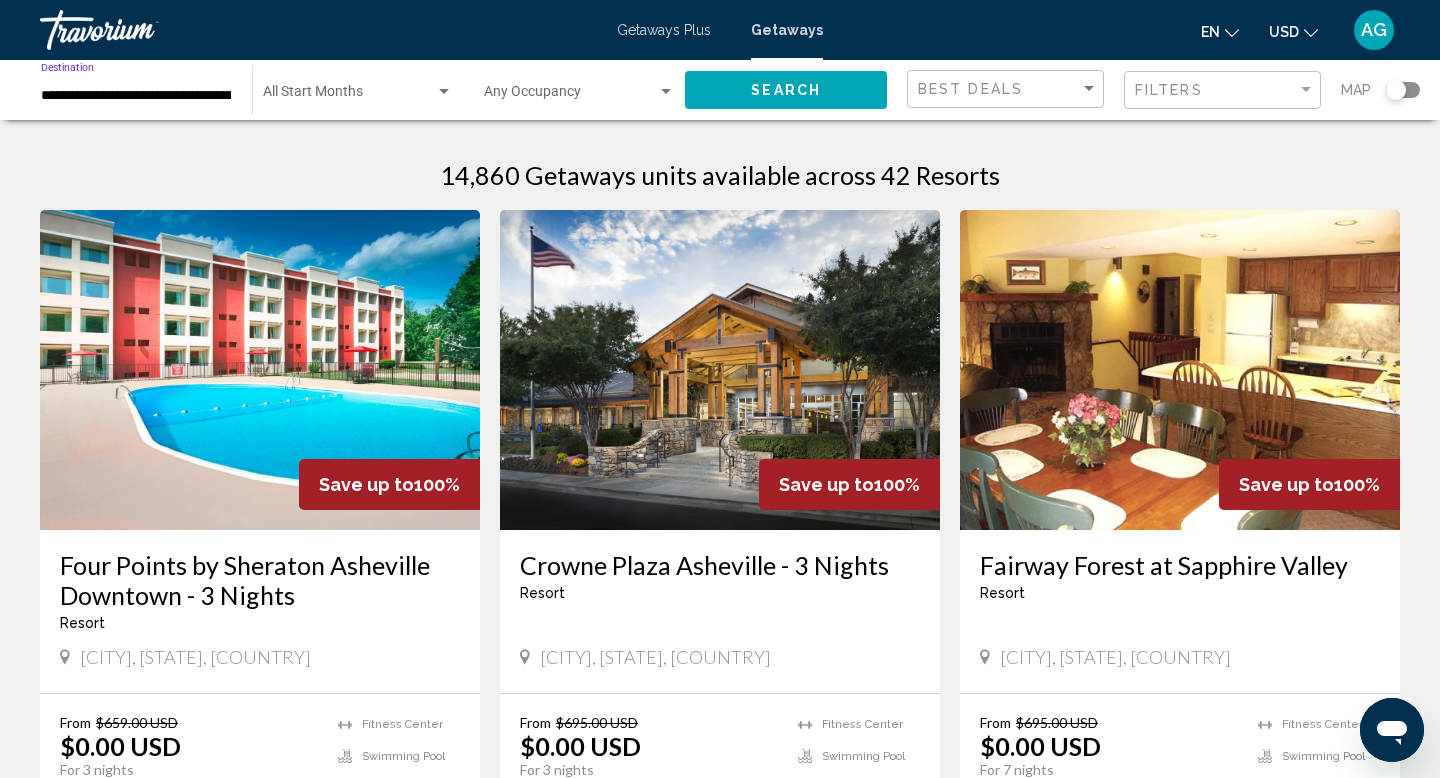 click on "Search" 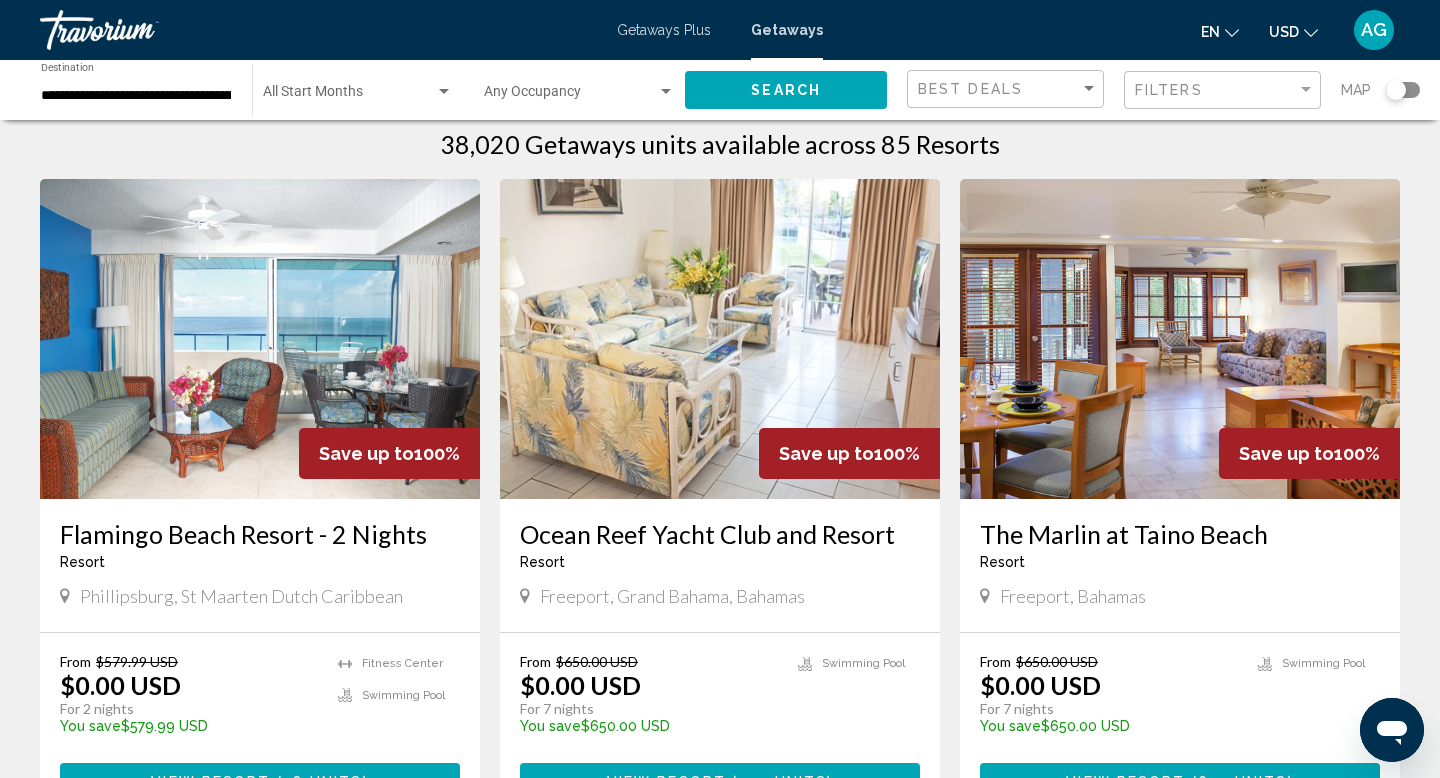 scroll, scrollTop: 33, scrollLeft: 0, axis: vertical 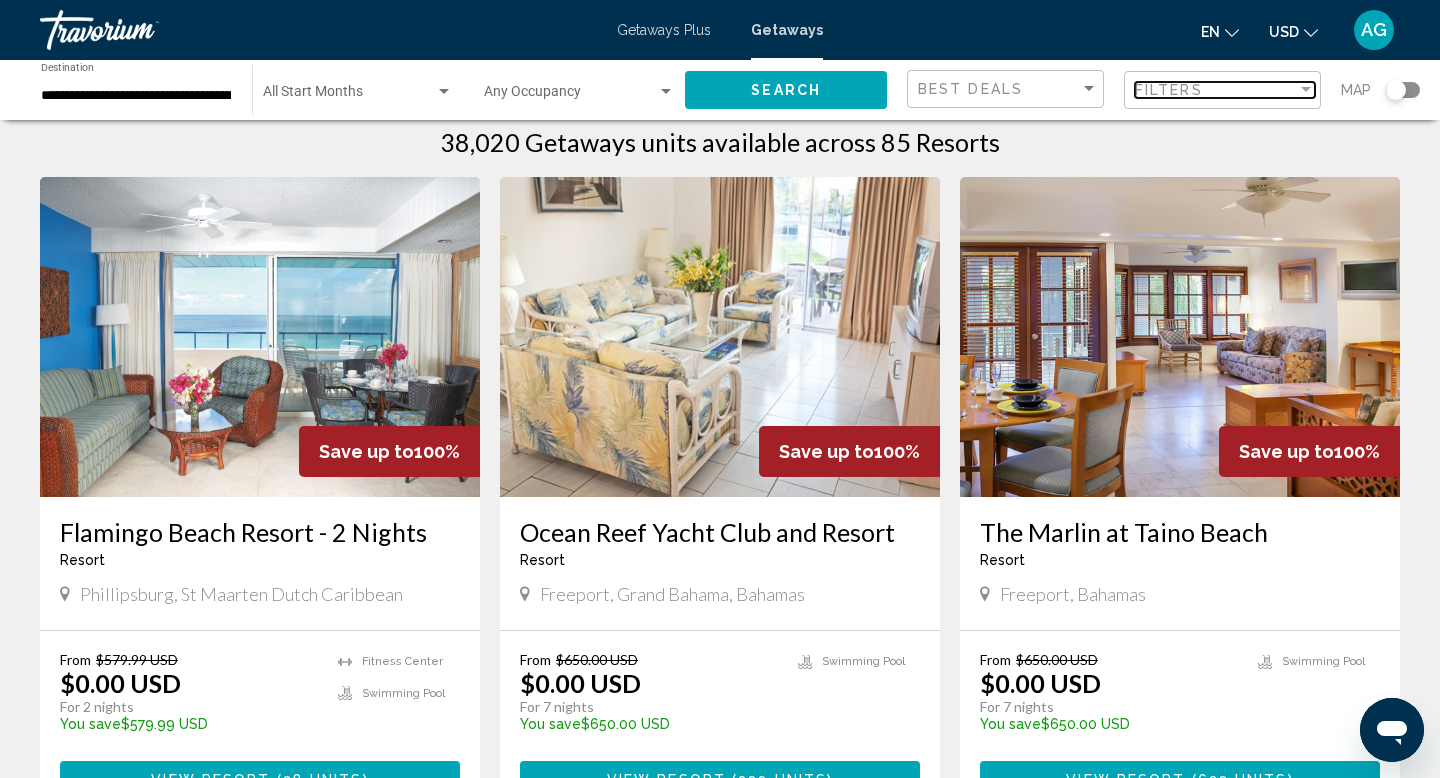 click on "Filters" at bounding box center (1169, 90) 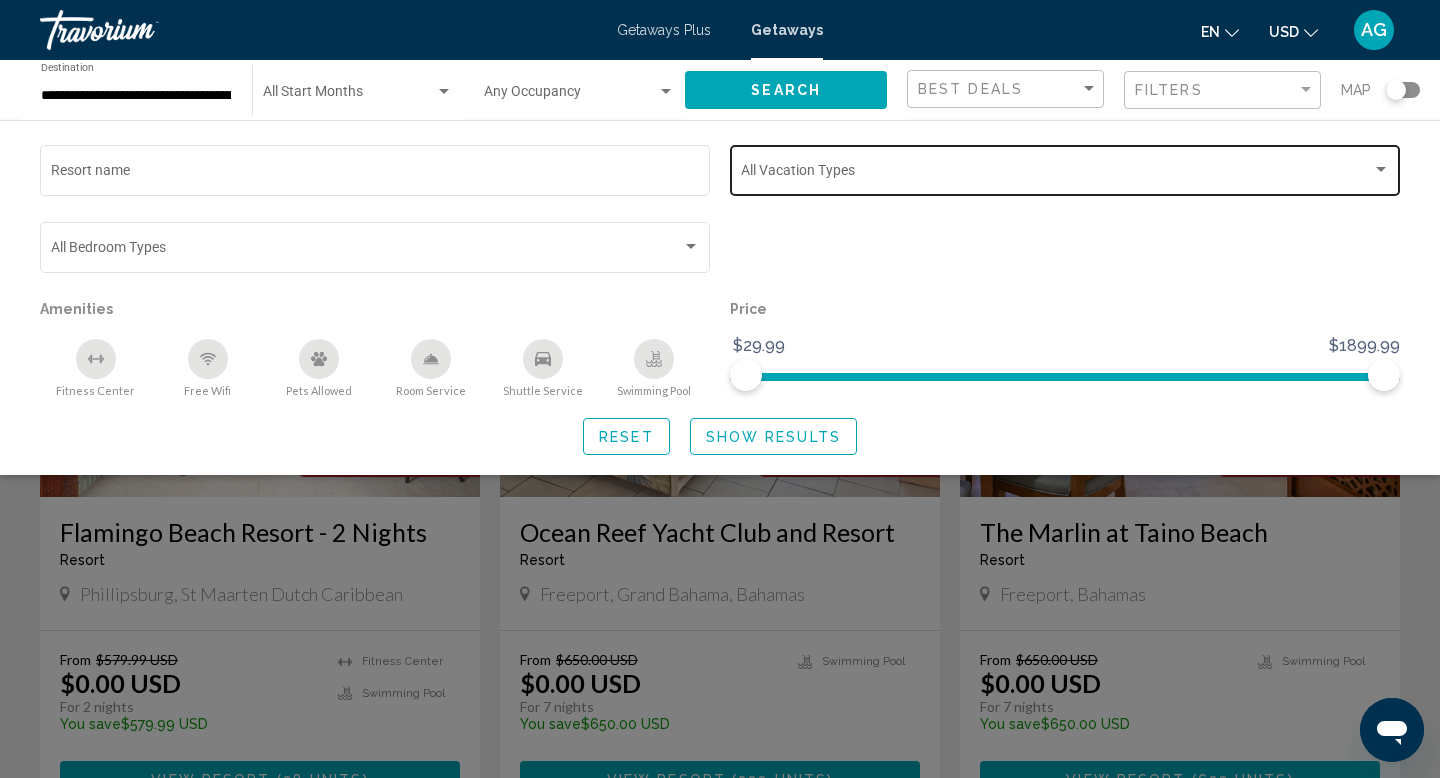 click at bounding box center (1381, 170) 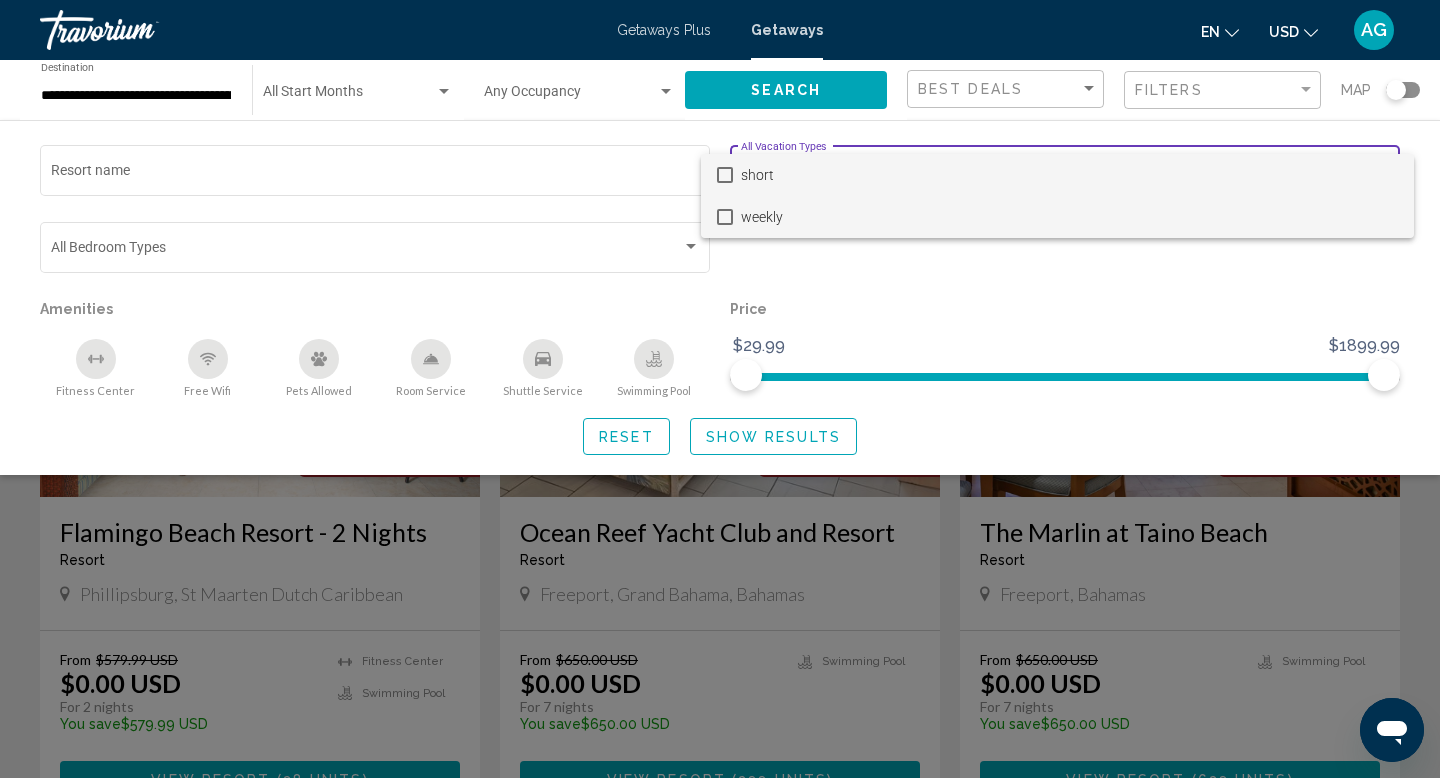 click at bounding box center (725, 217) 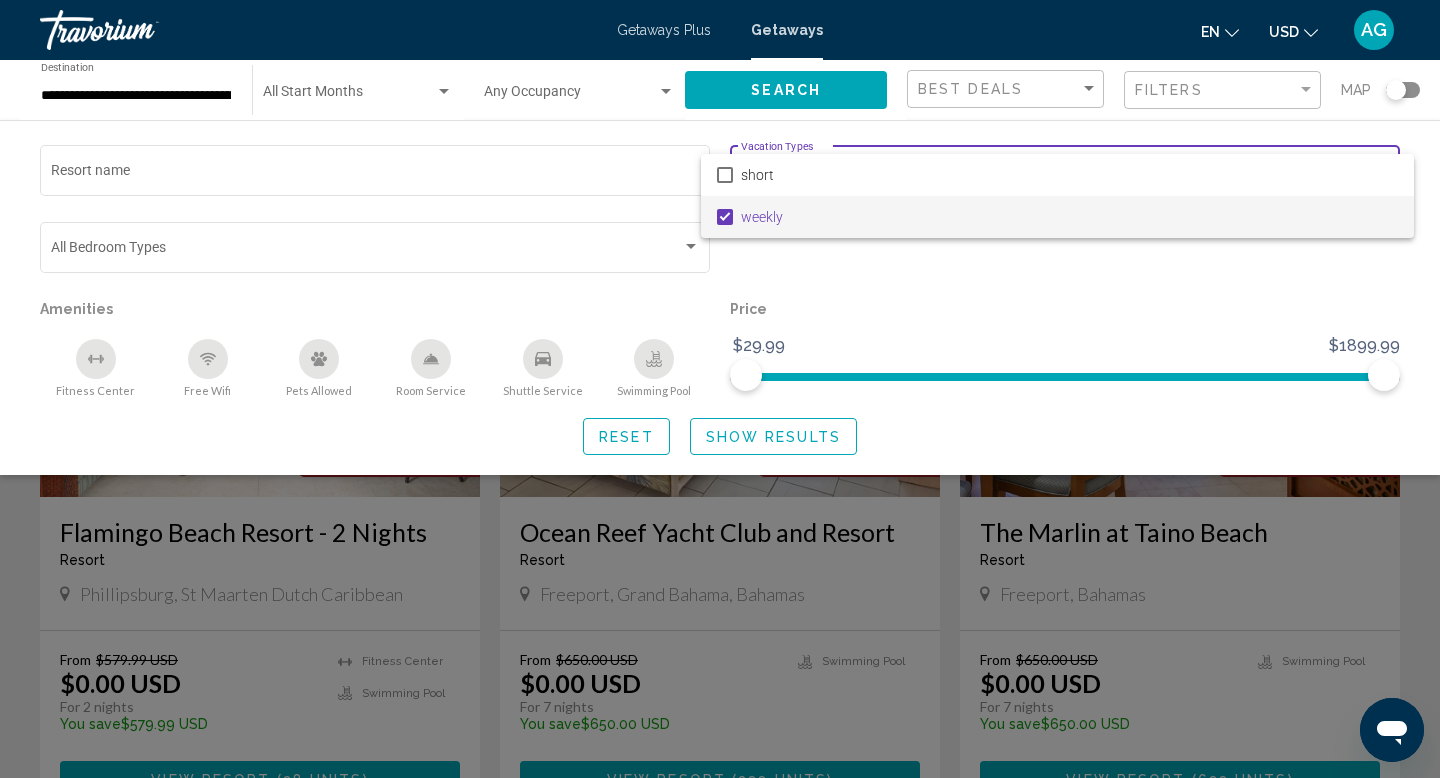 click at bounding box center (720, 389) 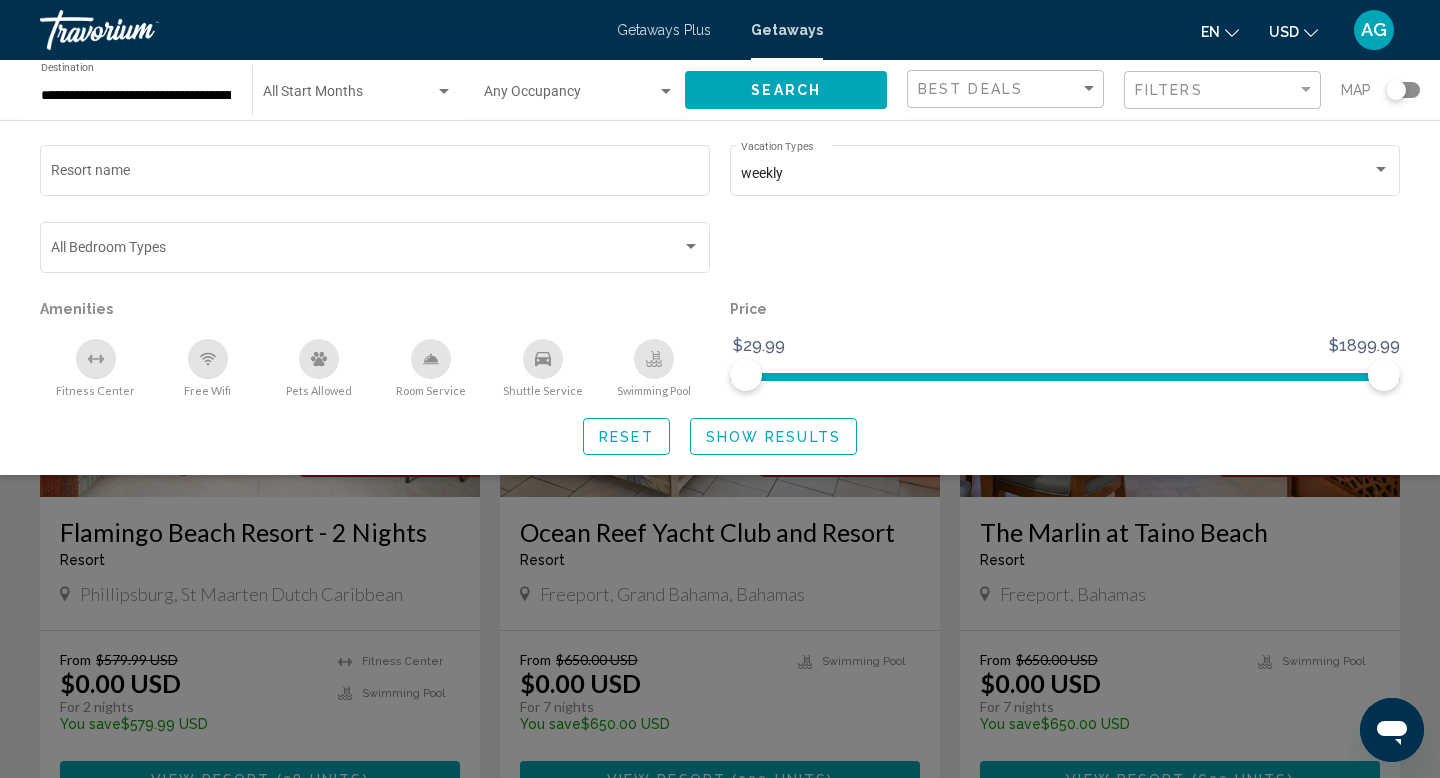 click on "Show Results" 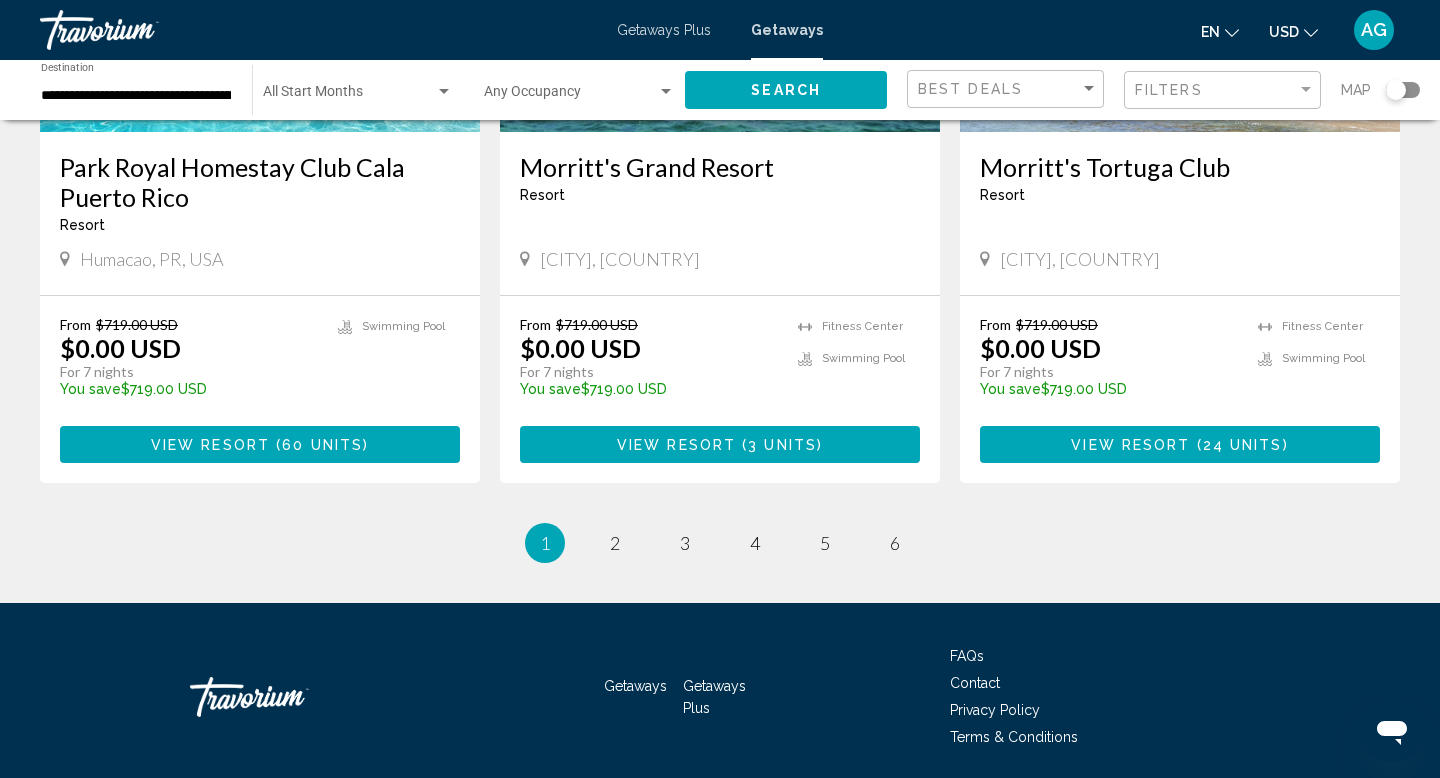 scroll, scrollTop: 2458, scrollLeft: 0, axis: vertical 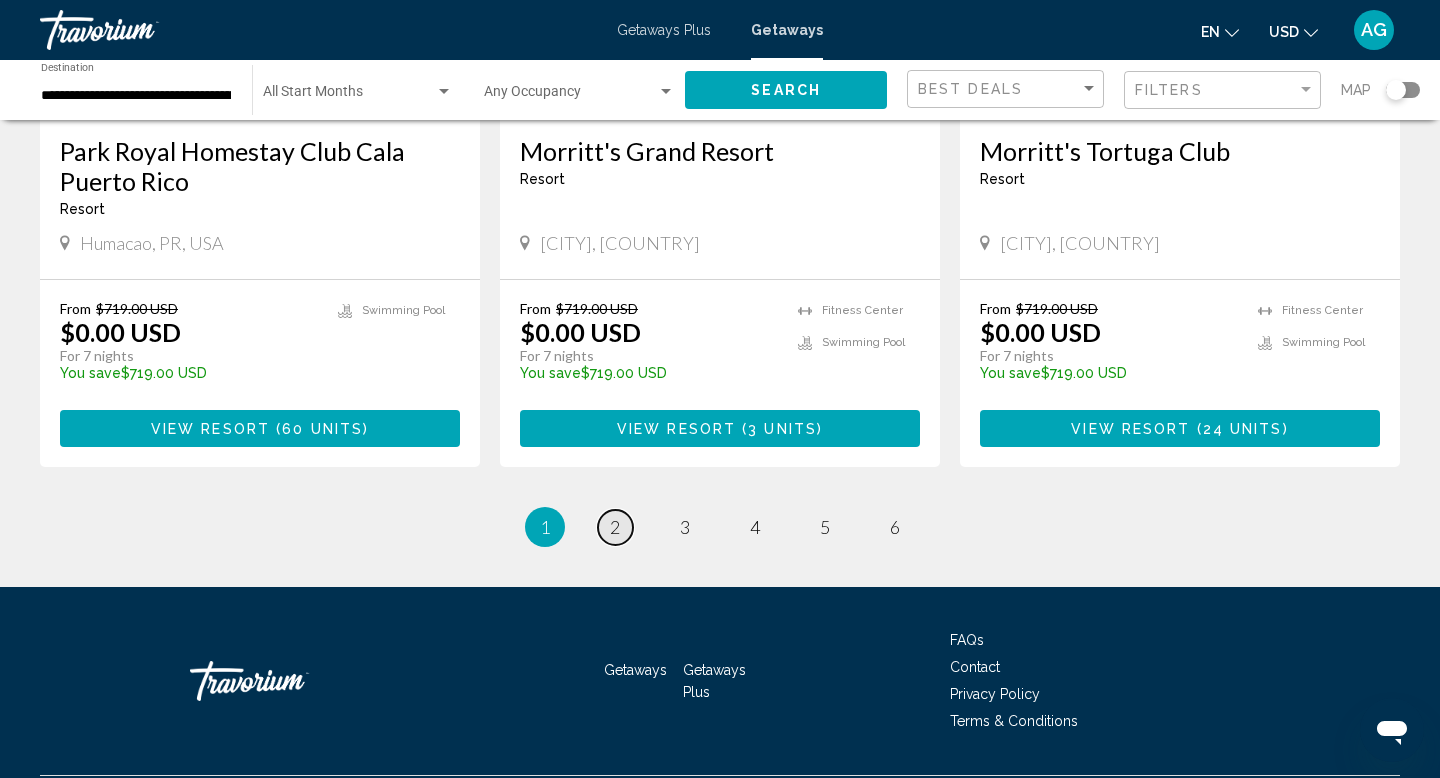 click on "2" at bounding box center [615, 527] 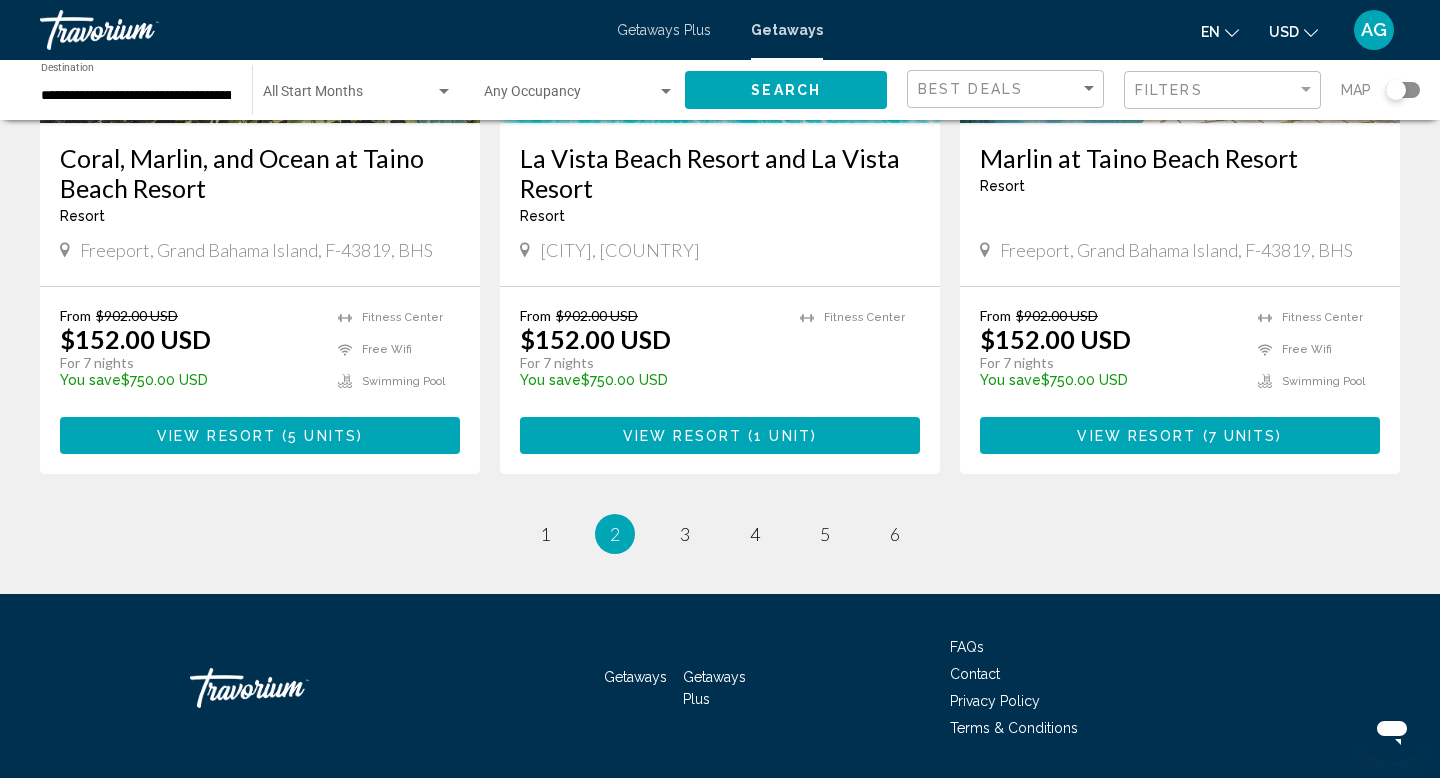 scroll, scrollTop: 2540, scrollLeft: 0, axis: vertical 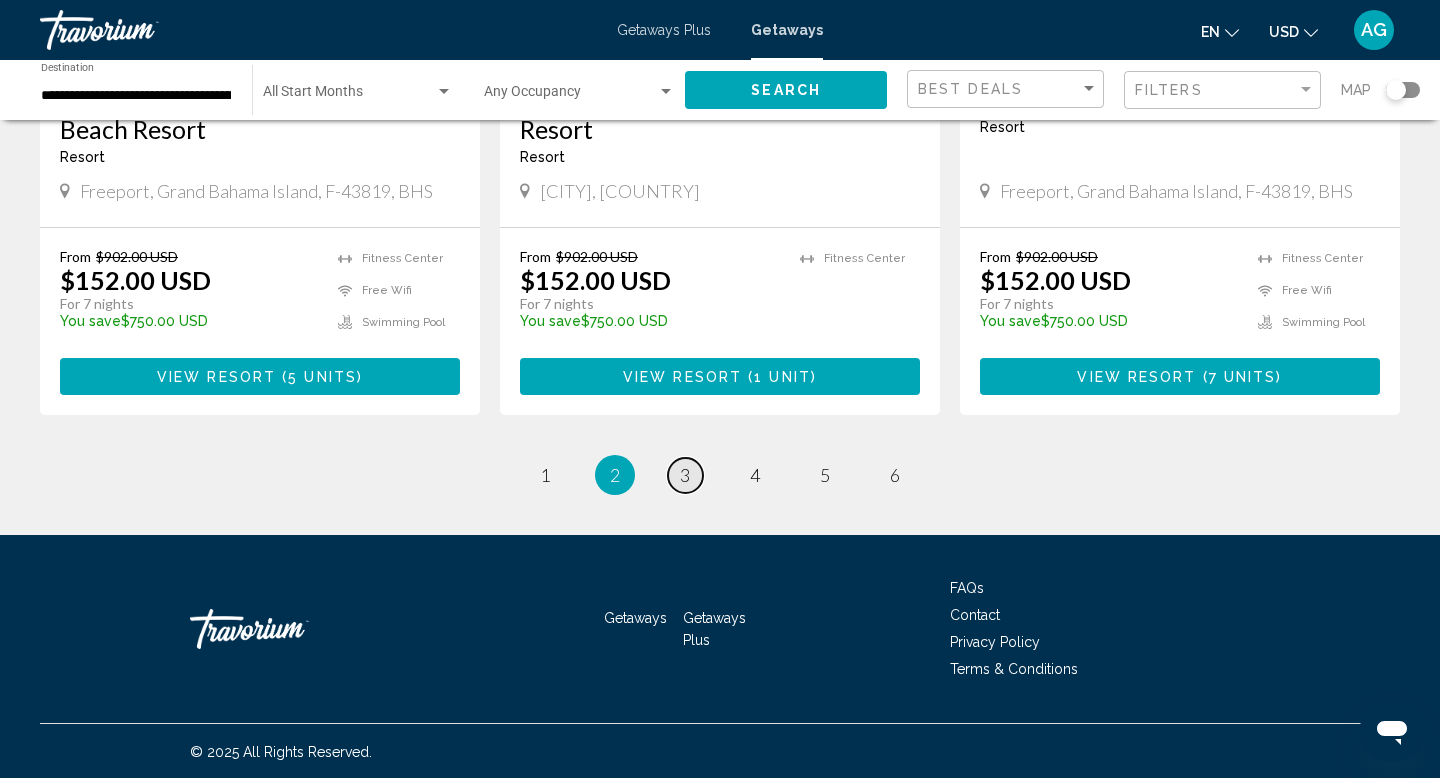 click on "3" at bounding box center [685, 475] 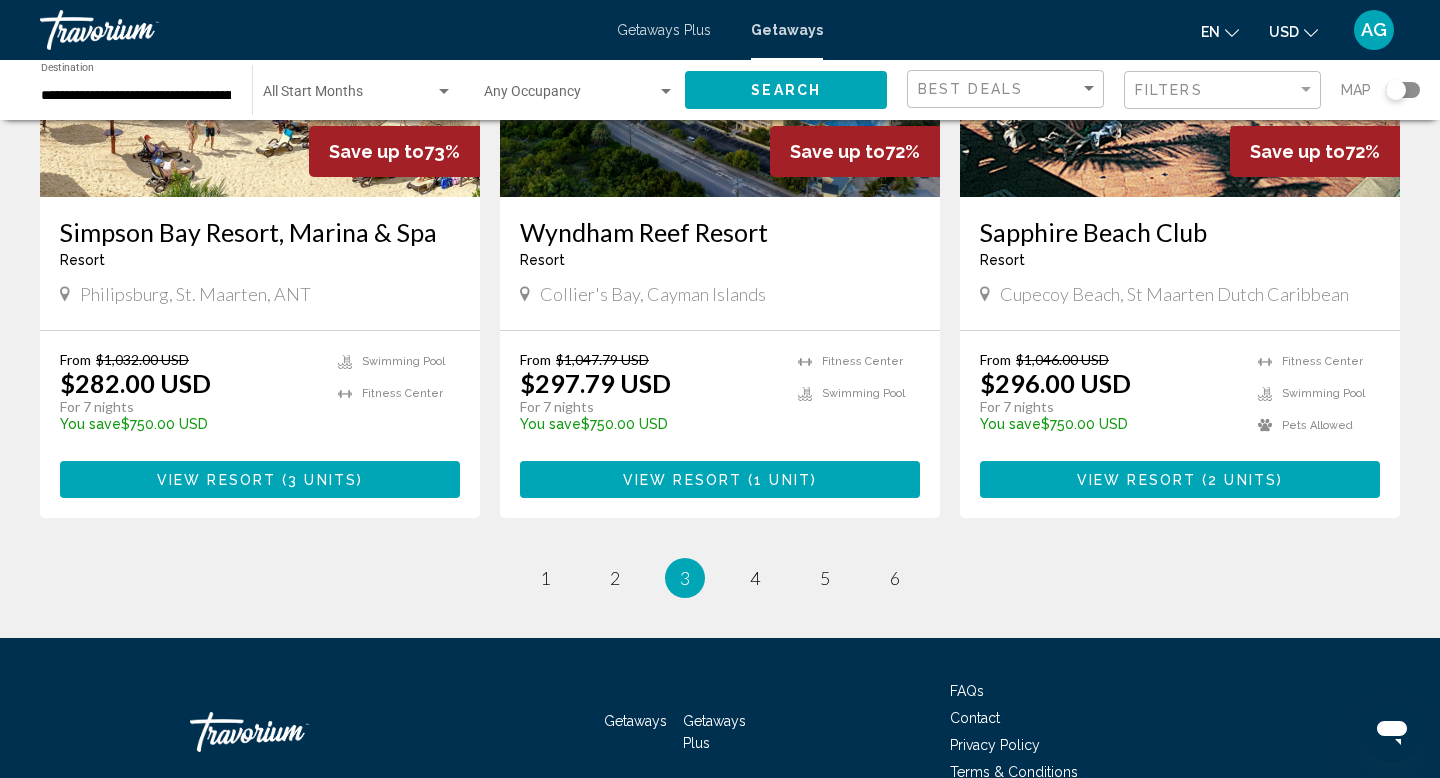 scroll, scrollTop: 2480, scrollLeft: 0, axis: vertical 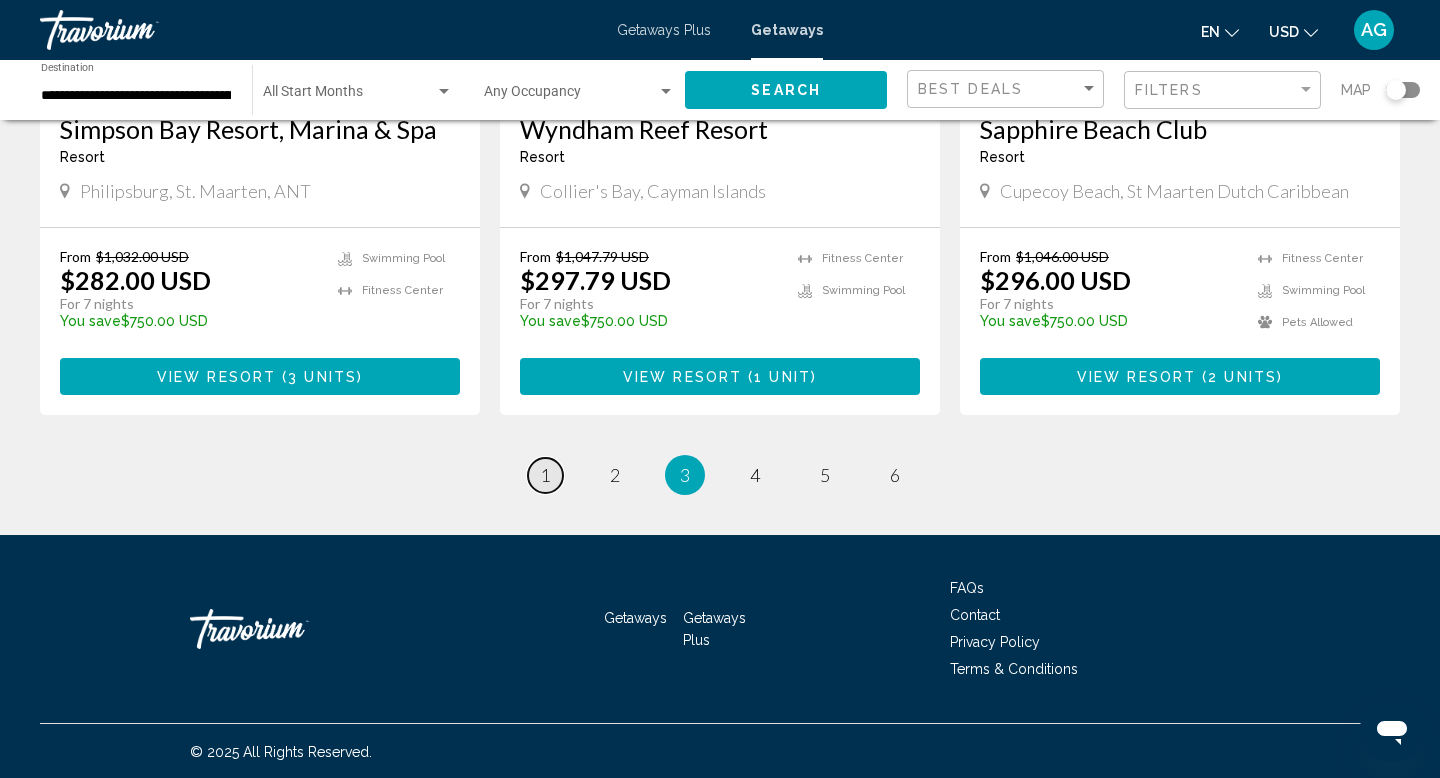 click on "page  1" at bounding box center [545, 475] 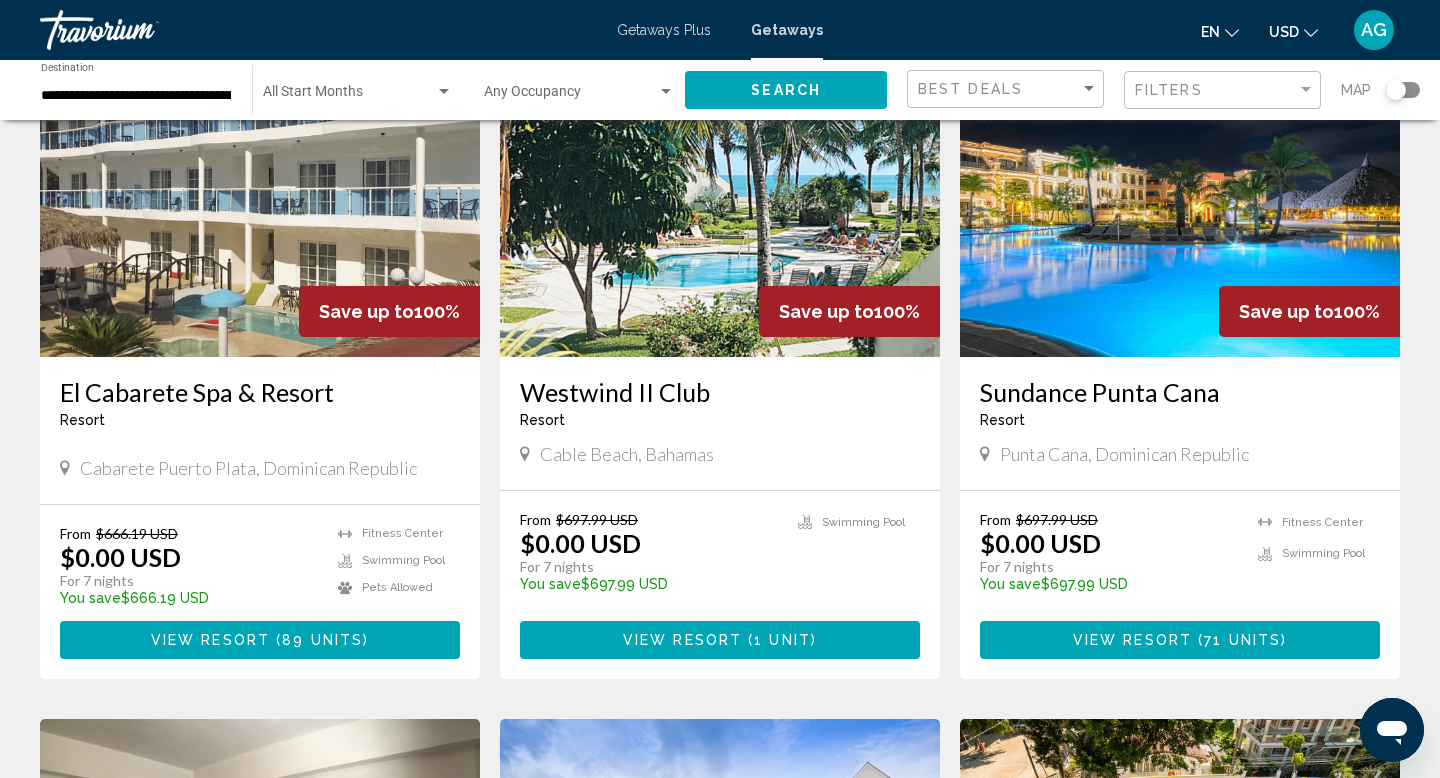scroll, scrollTop: 850, scrollLeft: 0, axis: vertical 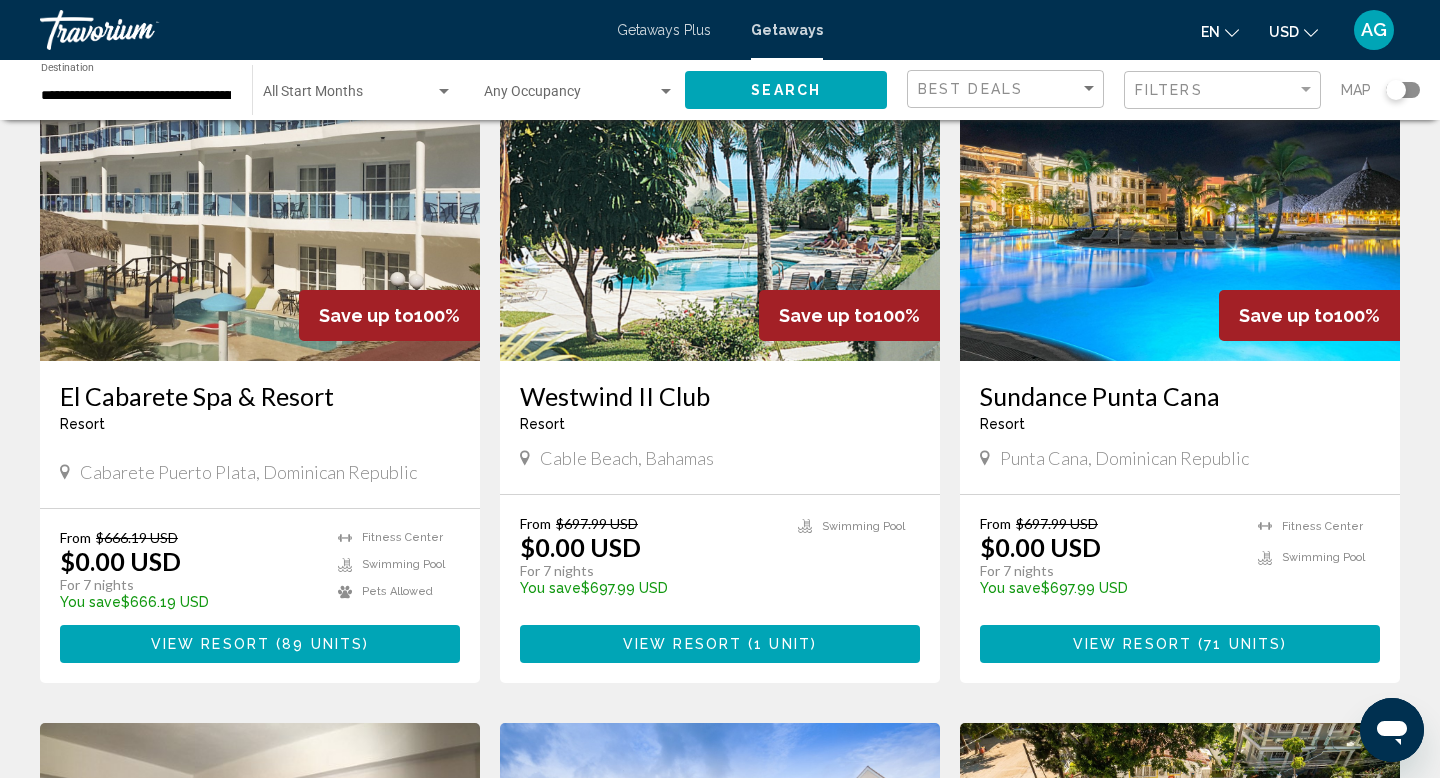 click at bounding box center (1180, 201) 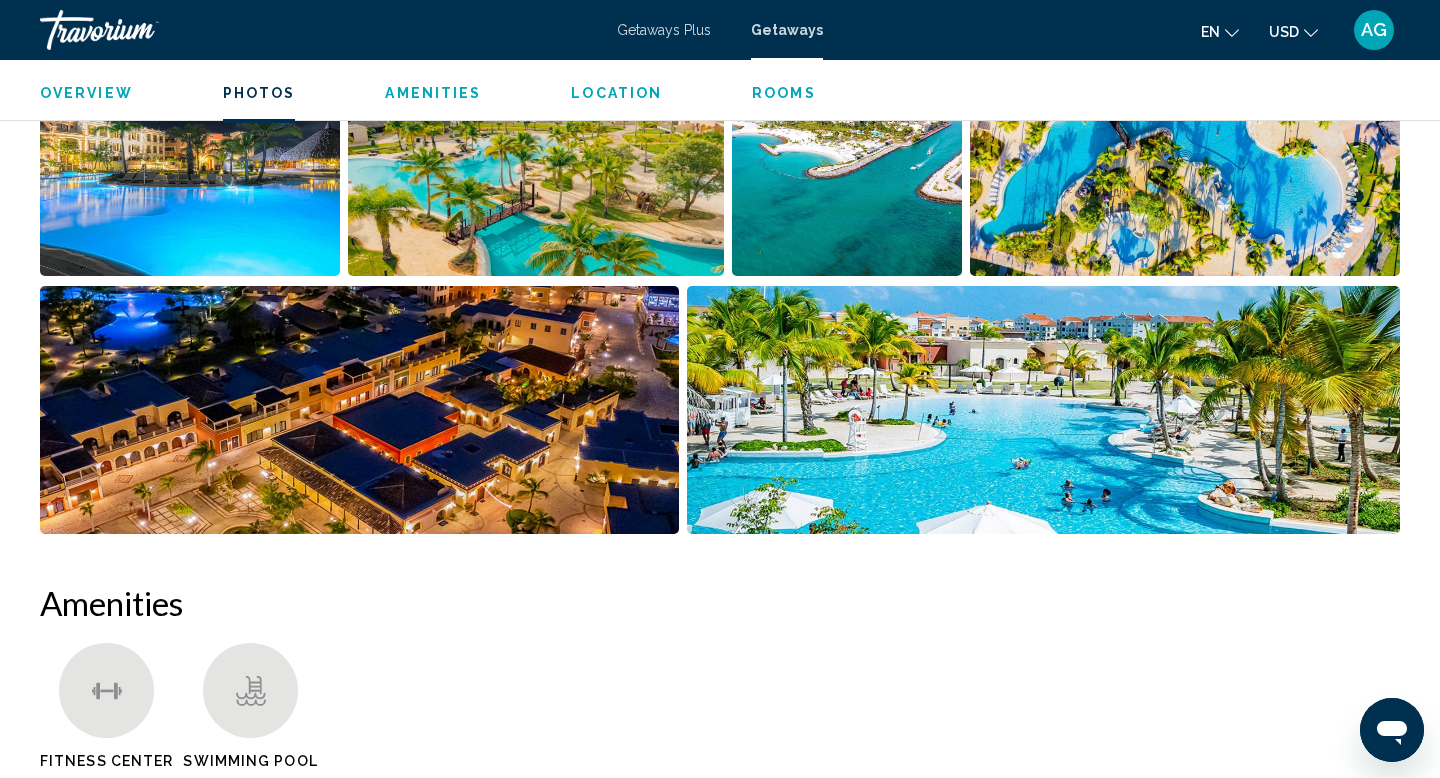 scroll, scrollTop: 0, scrollLeft: 0, axis: both 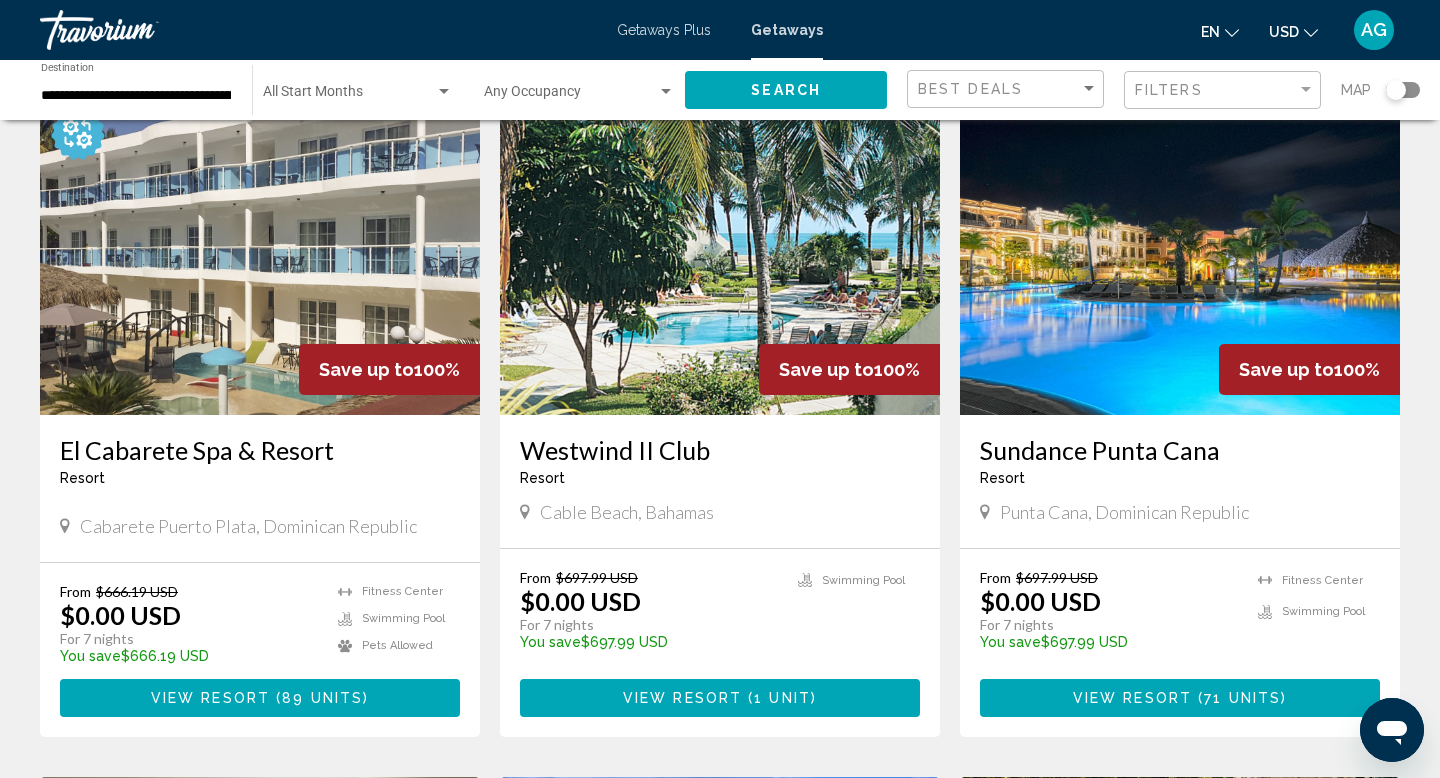 click at bounding box center [1180, 255] 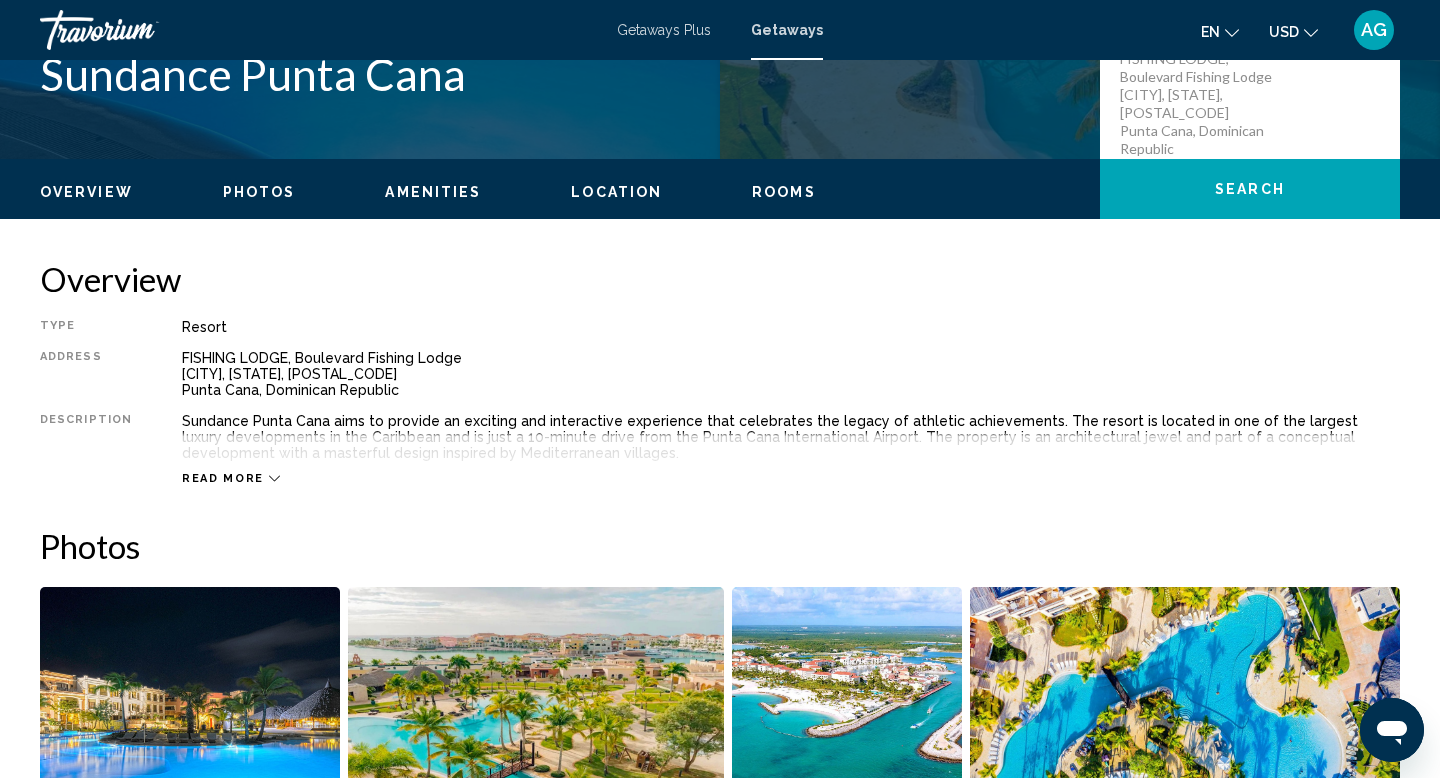 scroll, scrollTop: 543, scrollLeft: 0, axis: vertical 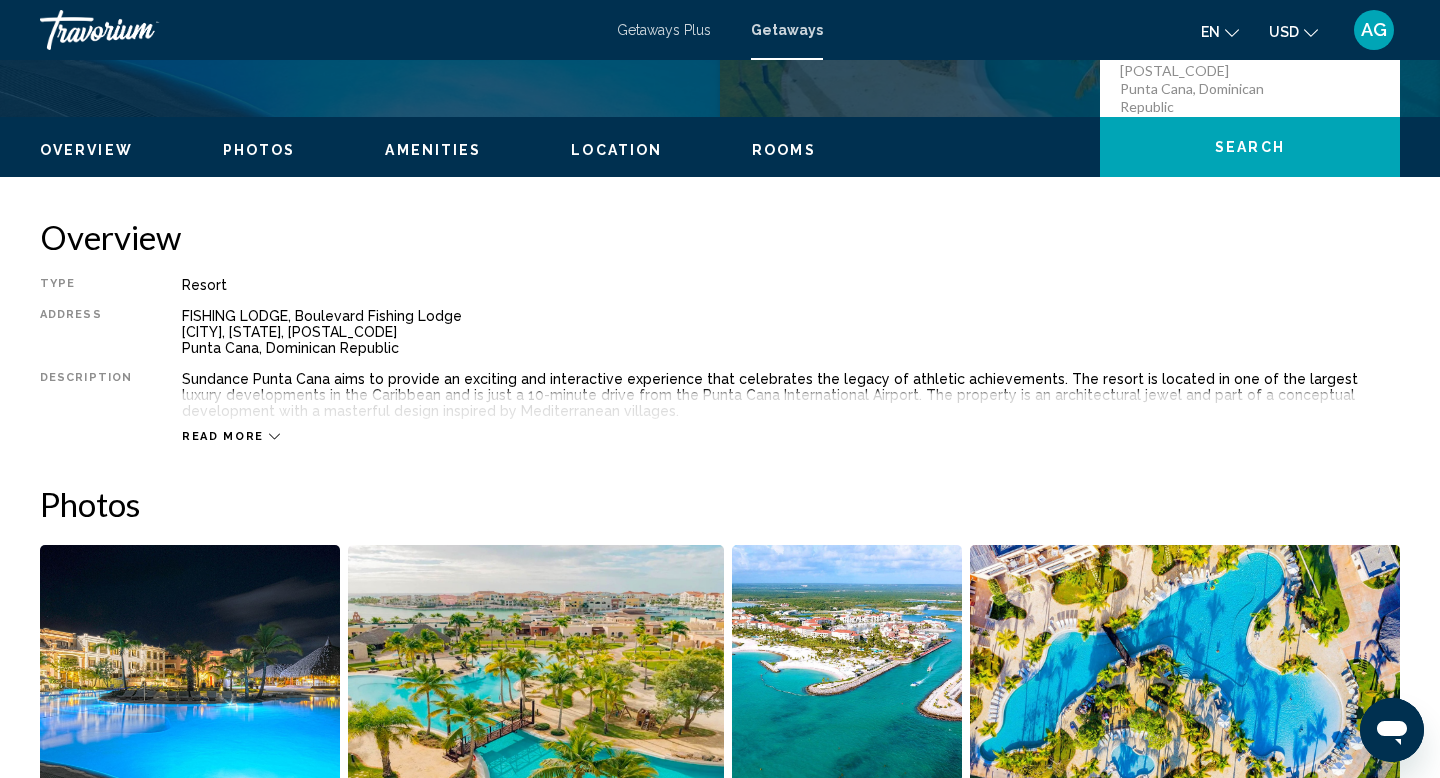 click 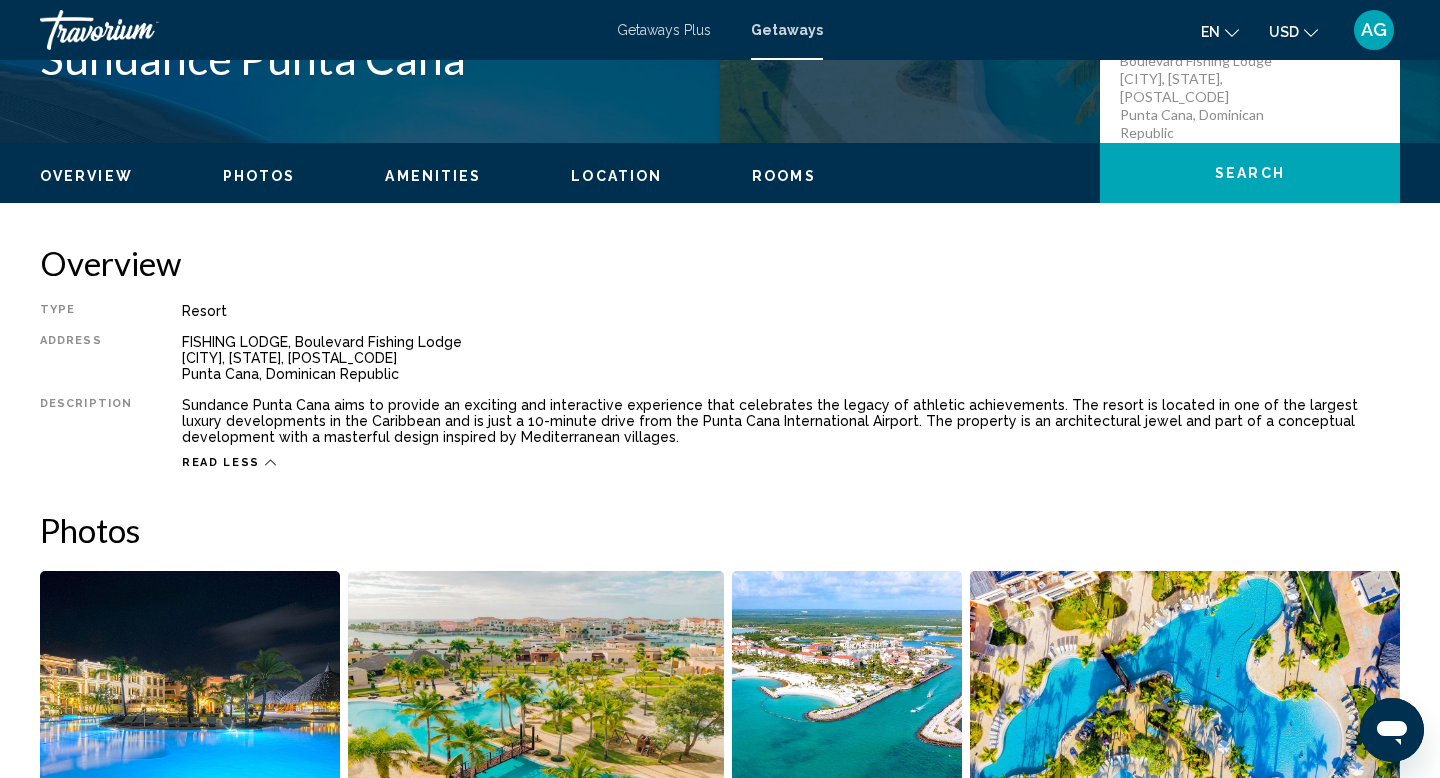 scroll, scrollTop: 424, scrollLeft: 0, axis: vertical 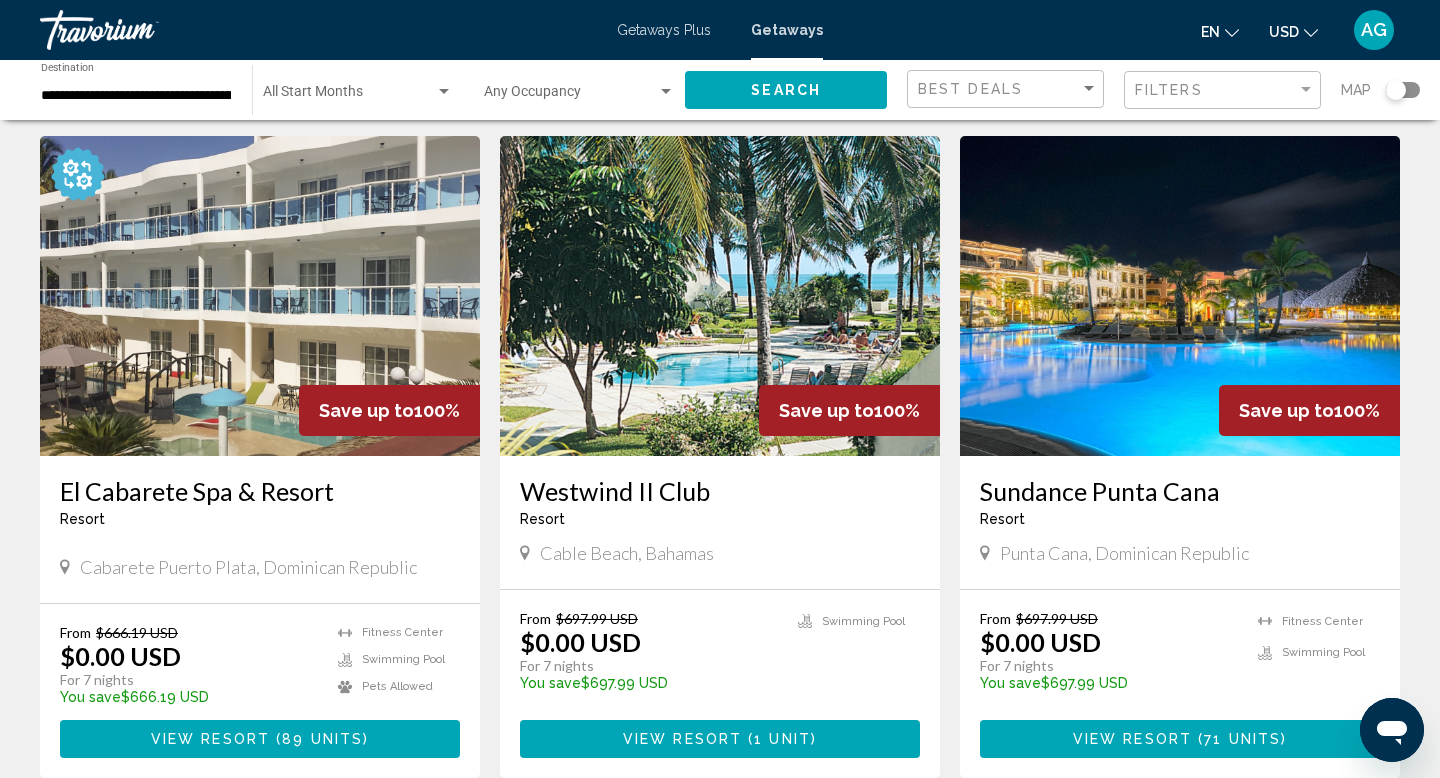 click at bounding box center [1180, 296] 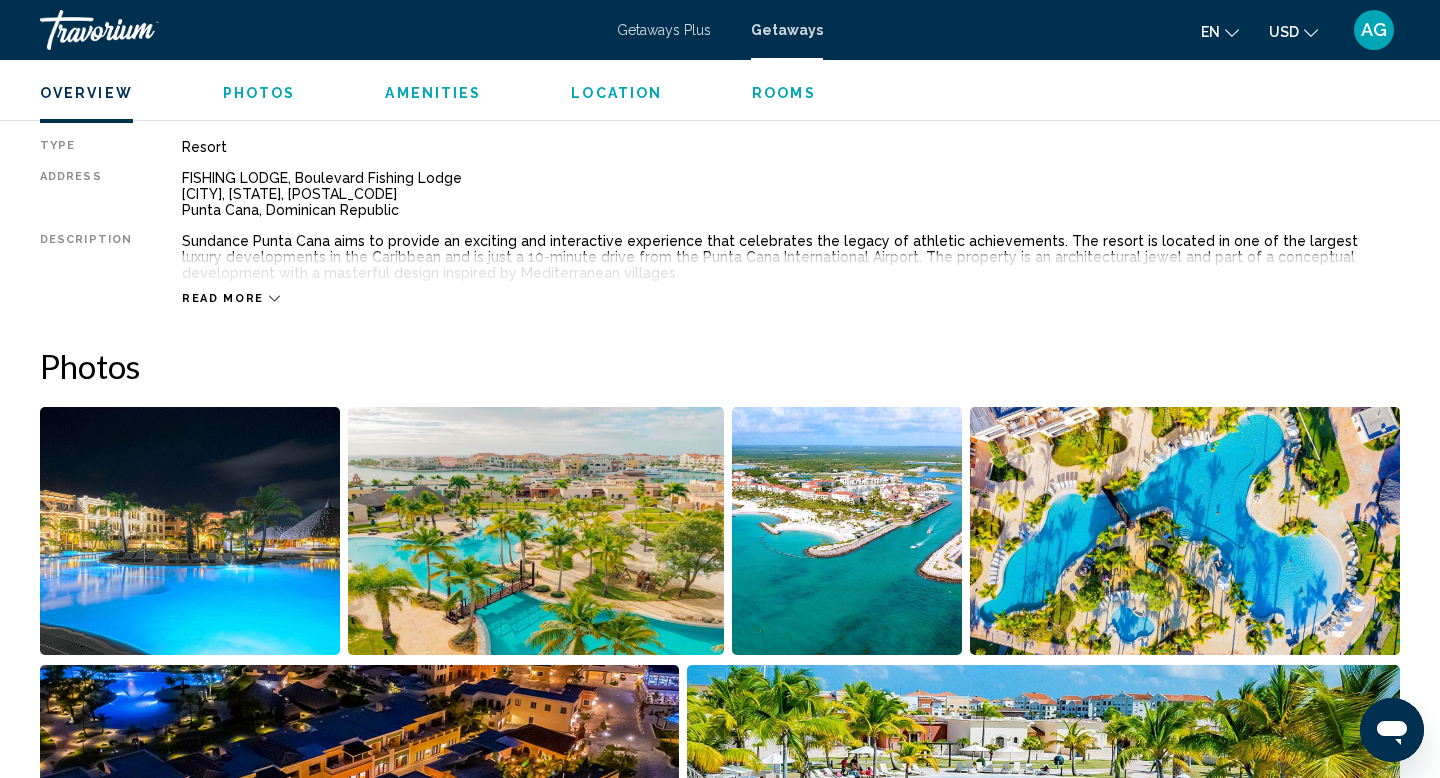scroll, scrollTop: 704, scrollLeft: 0, axis: vertical 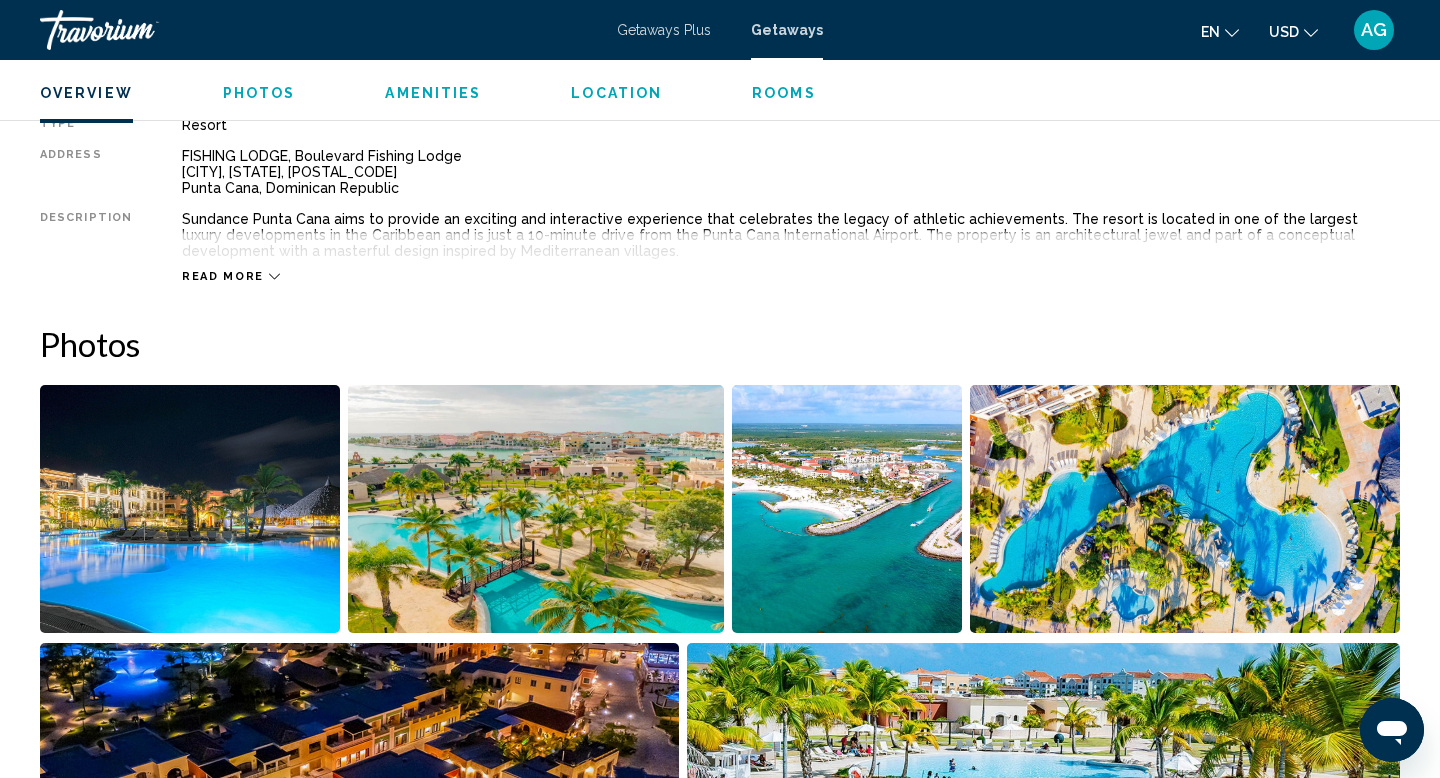 click 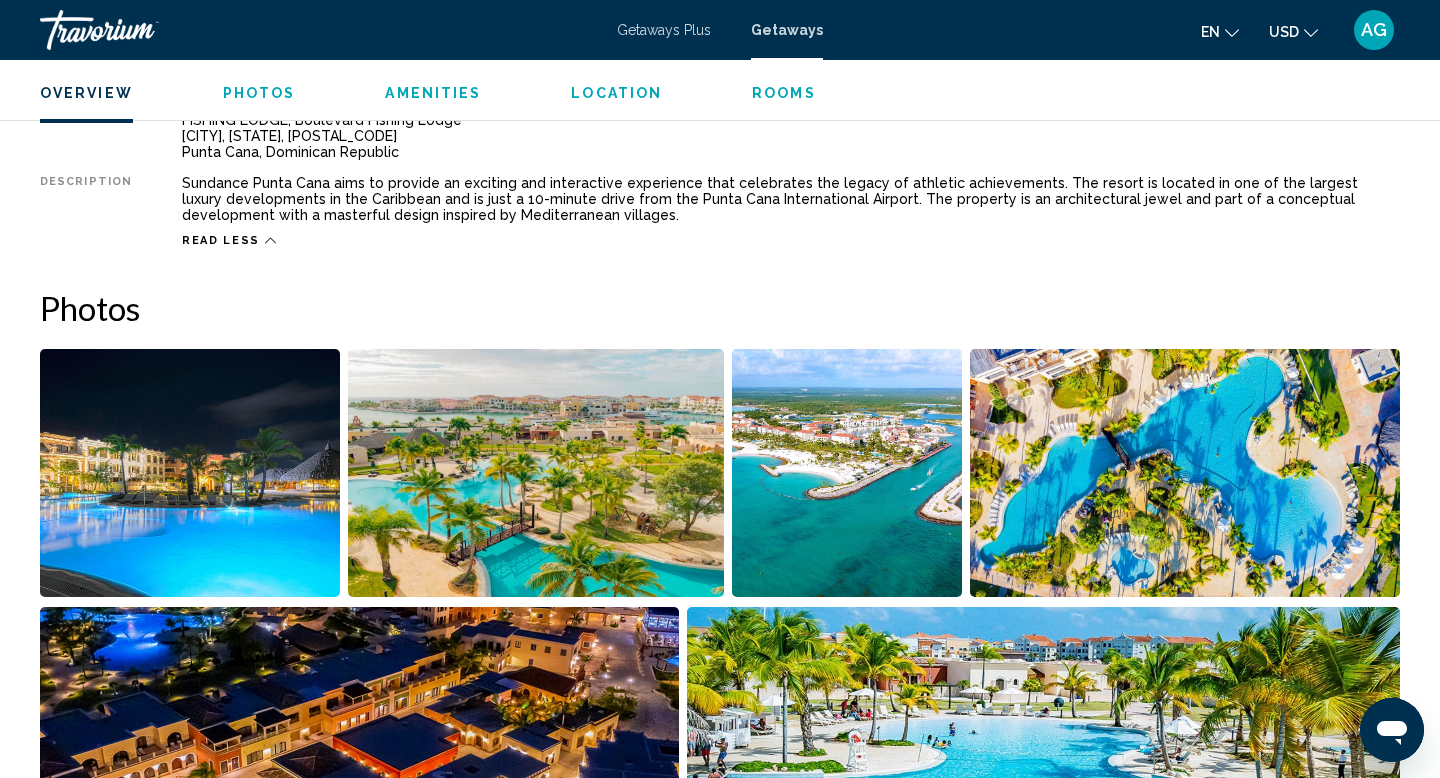 scroll, scrollTop: 744, scrollLeft: 0, axis: vertical 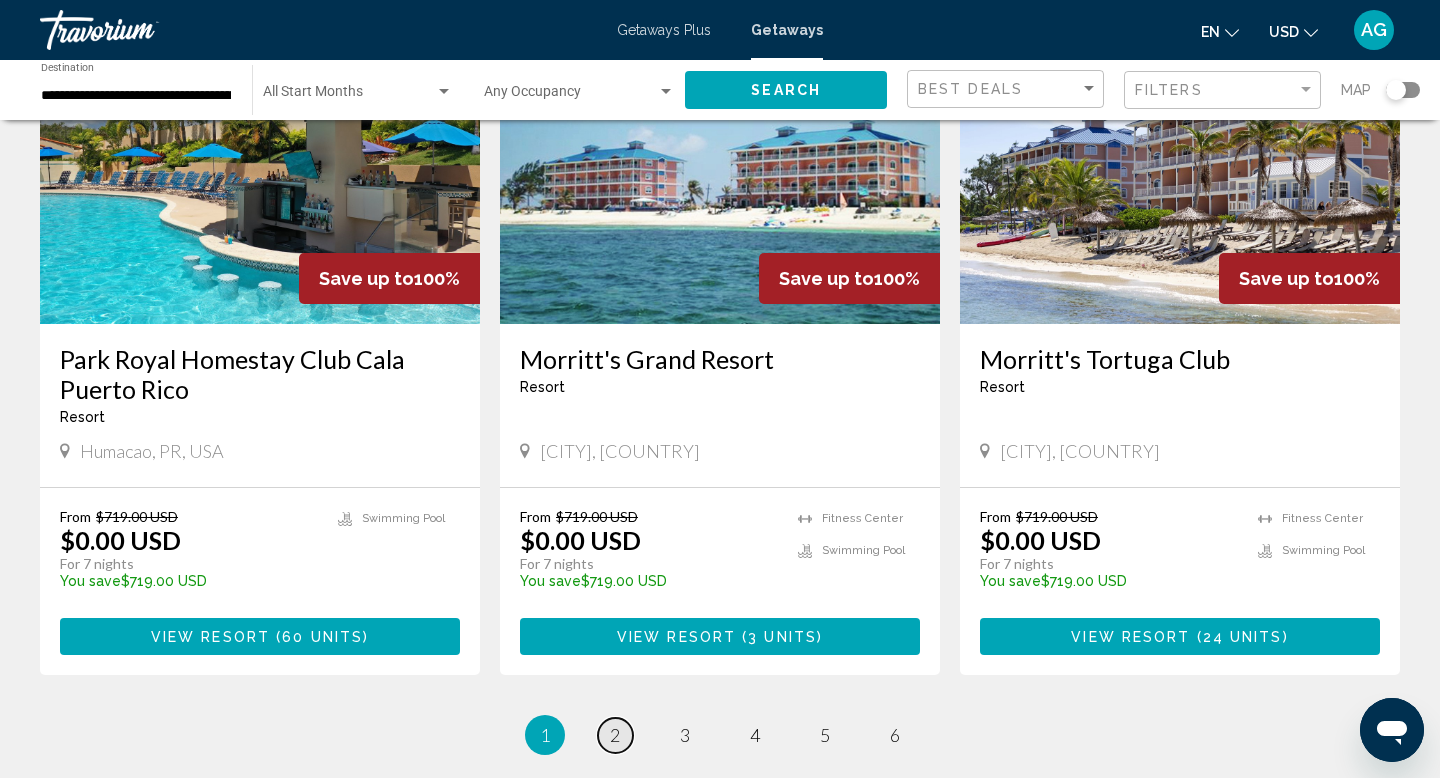 click on "2" at bounding box center [615, 735] 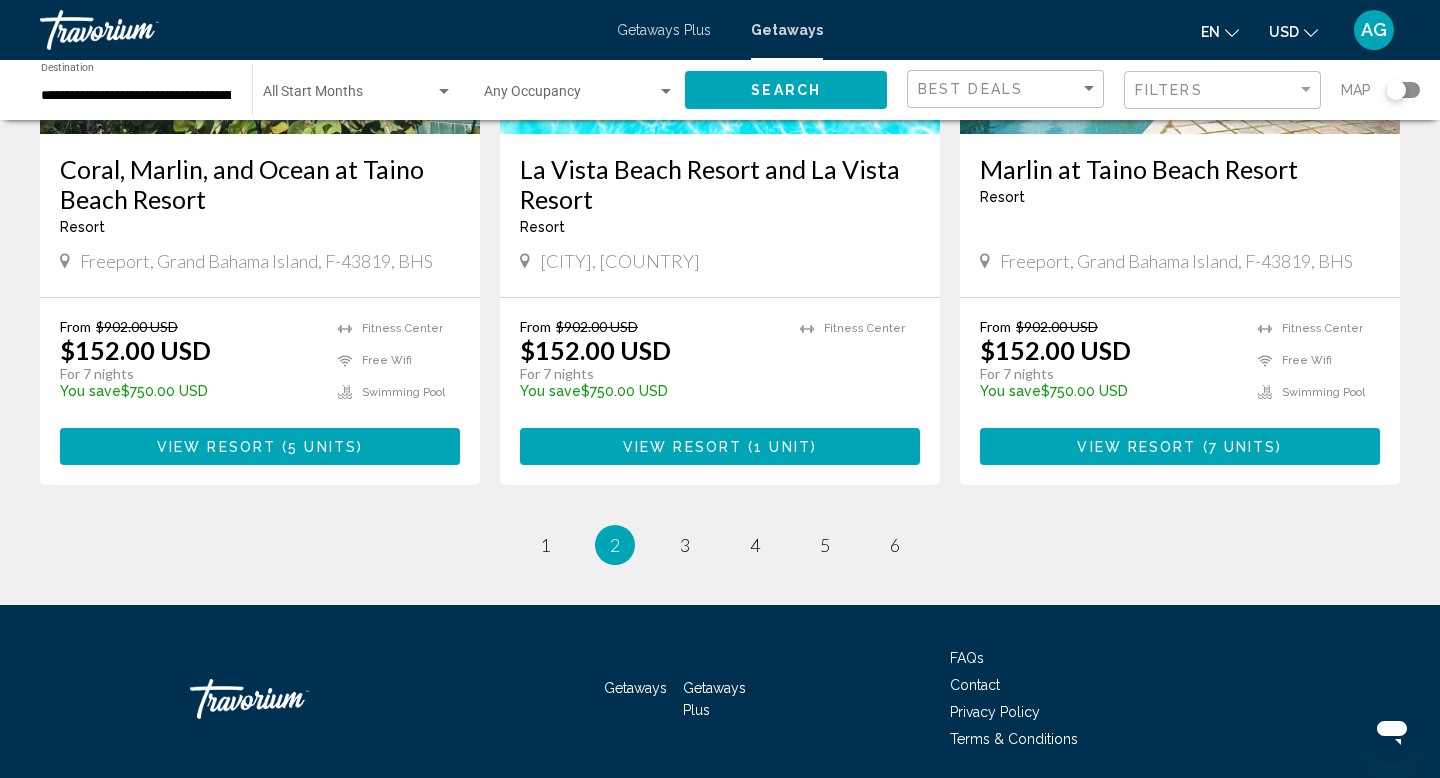 scroll, scrollTop: 2459, scrollLeft: 0, axis: vertical 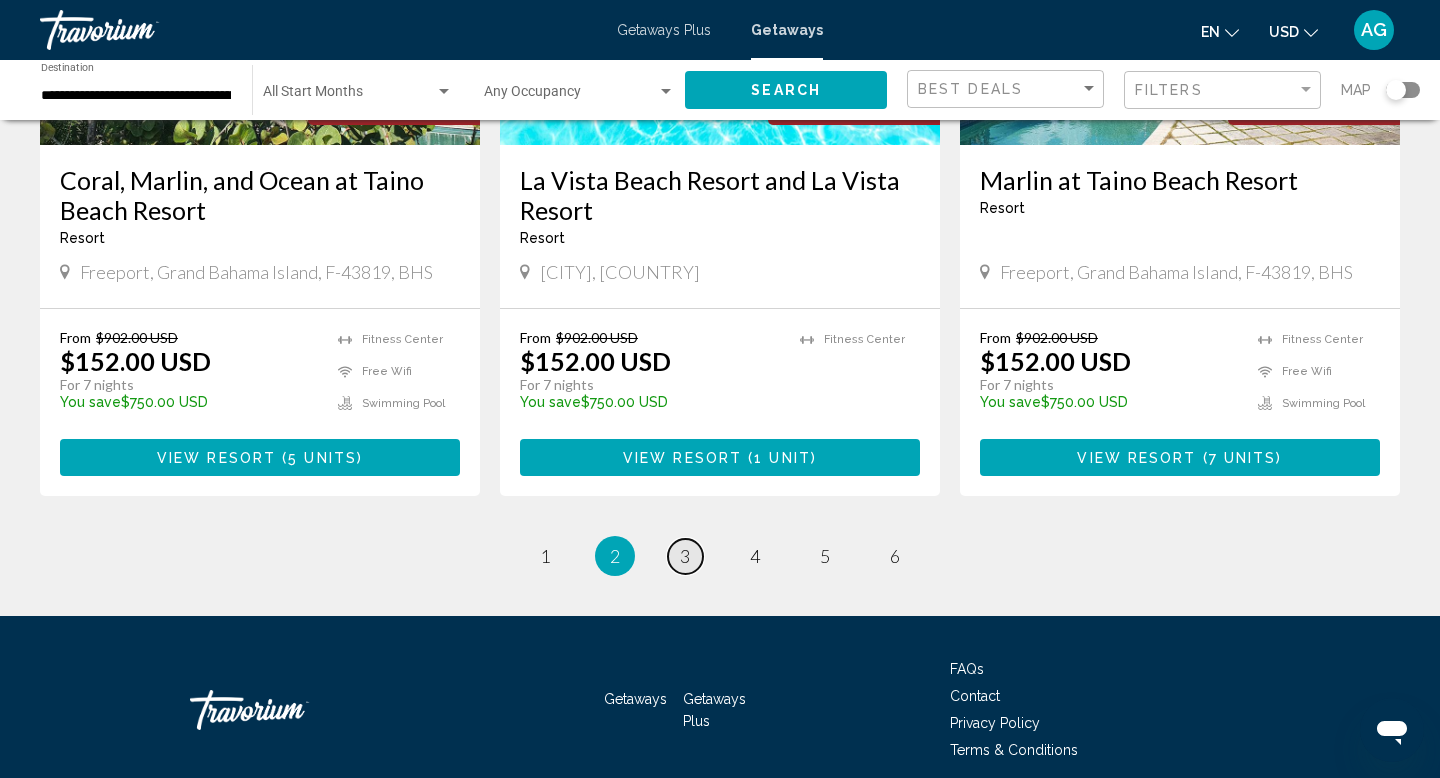 click on "3" at bounding box center [685, 556] 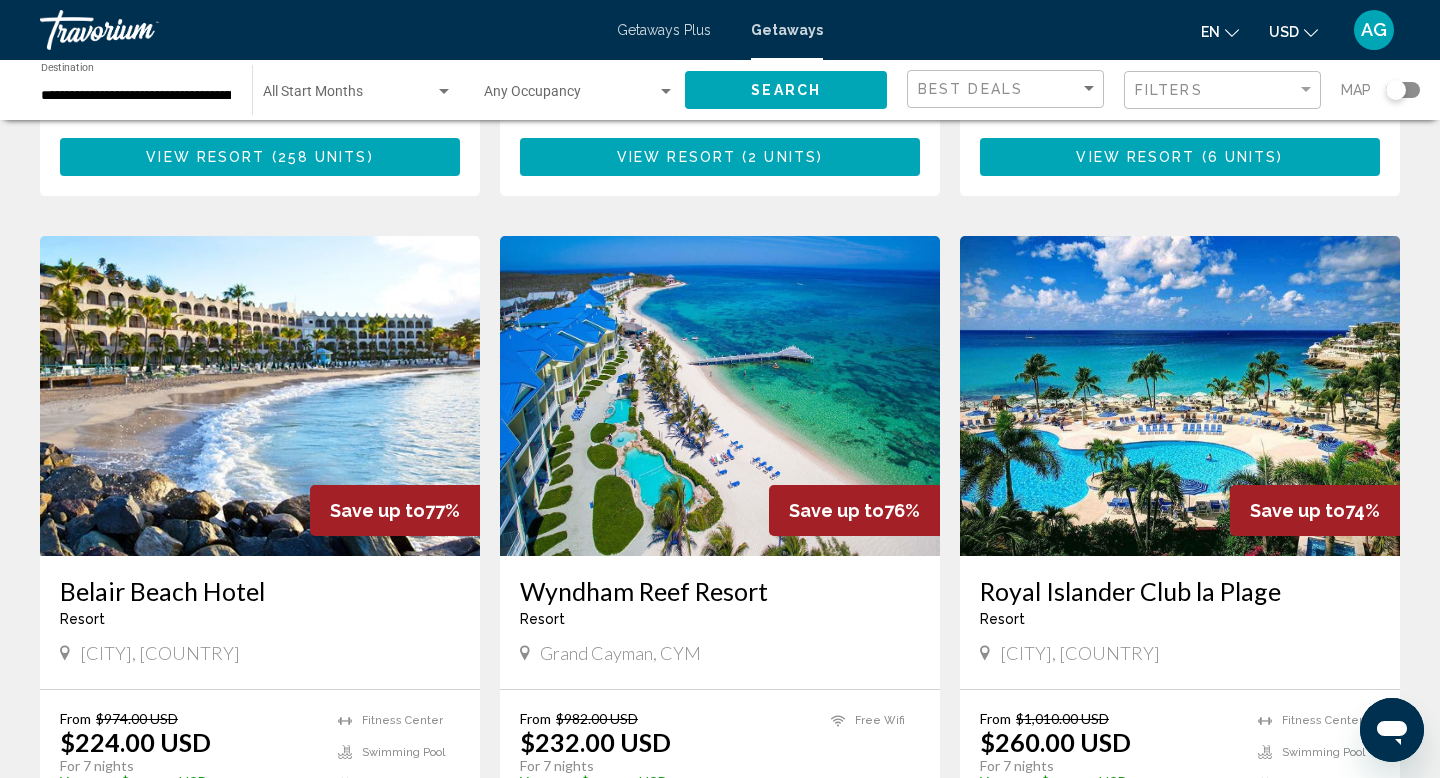 scroll, scrollTop: 1348, scrollLeft: 0, axis: vertical 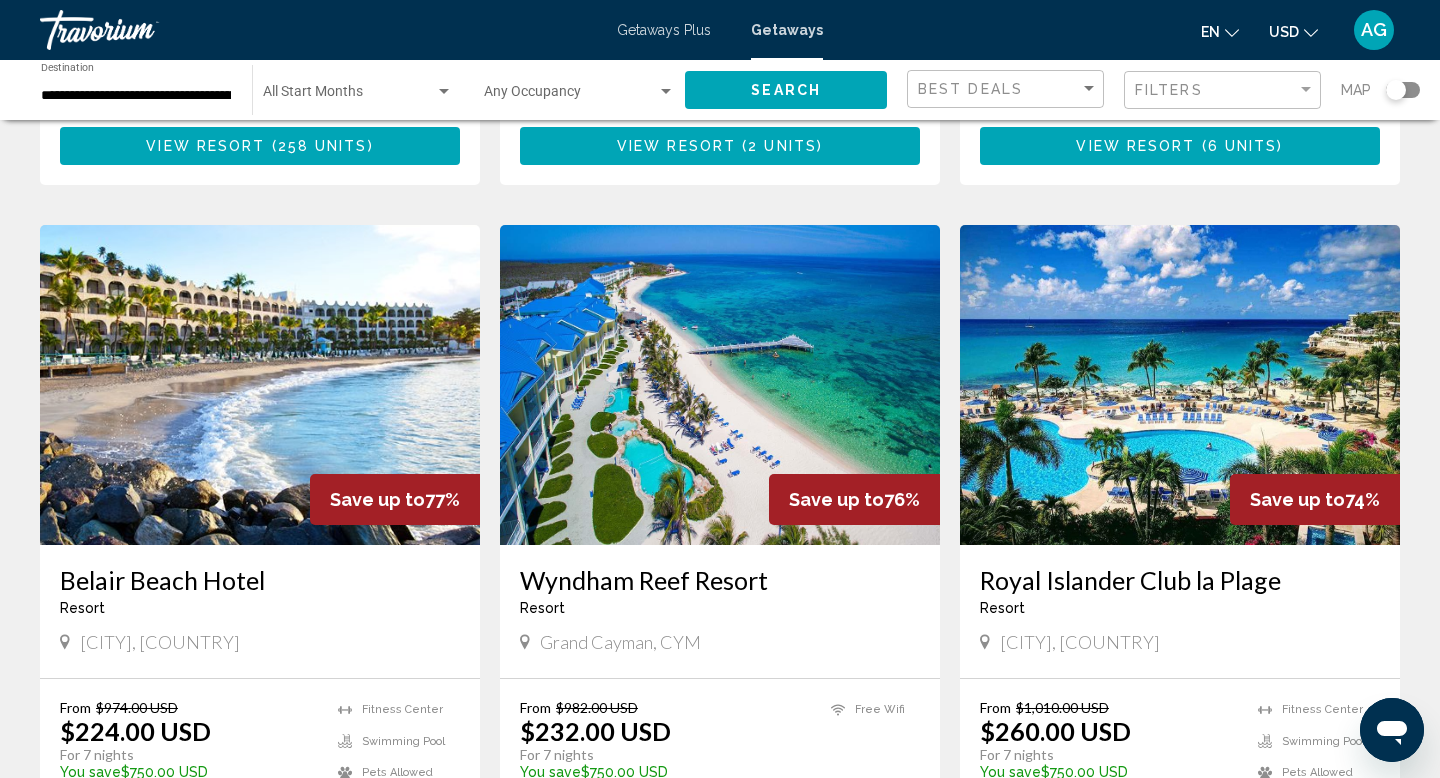 click at bounding box center [260, 385] 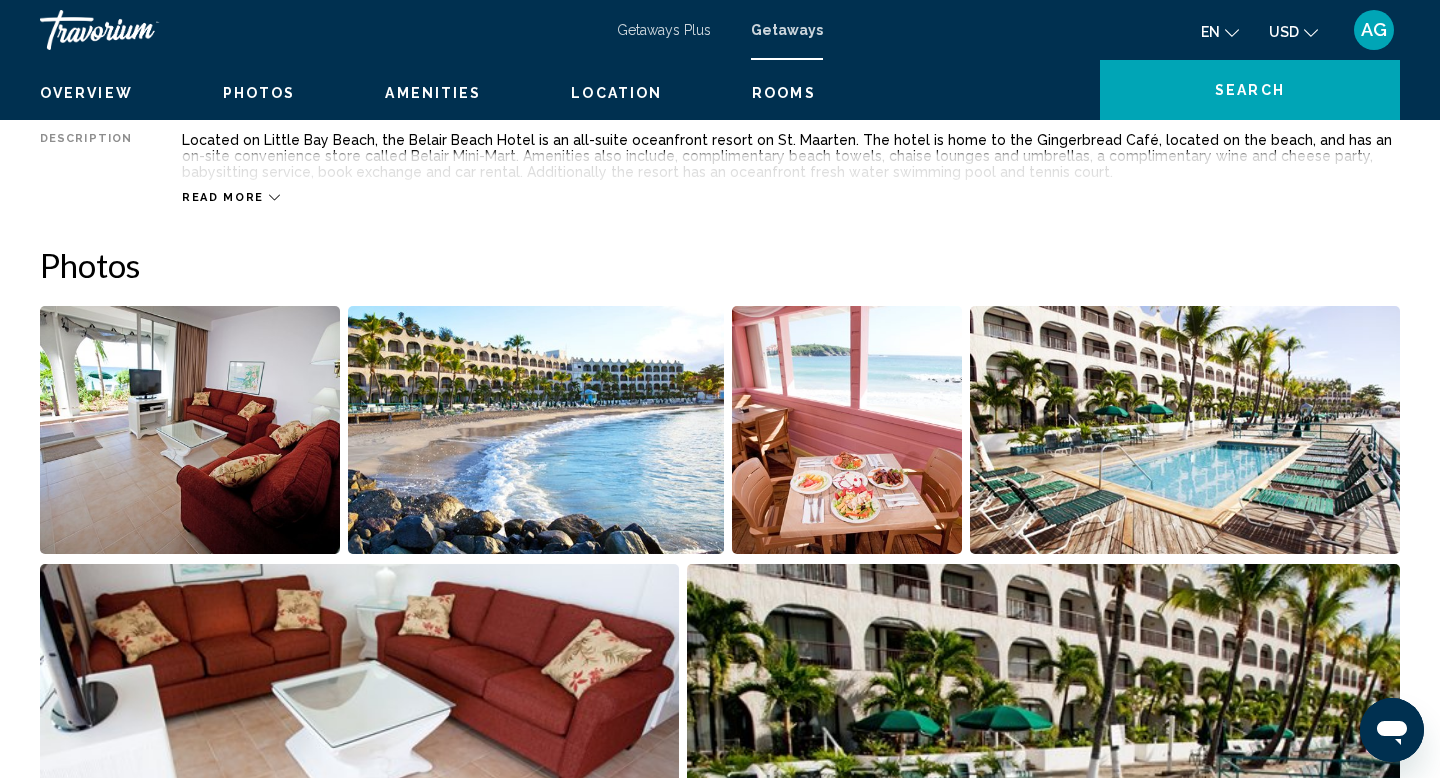 scroll, scrollTop: 0, scrollLeft: 0, axis: both 